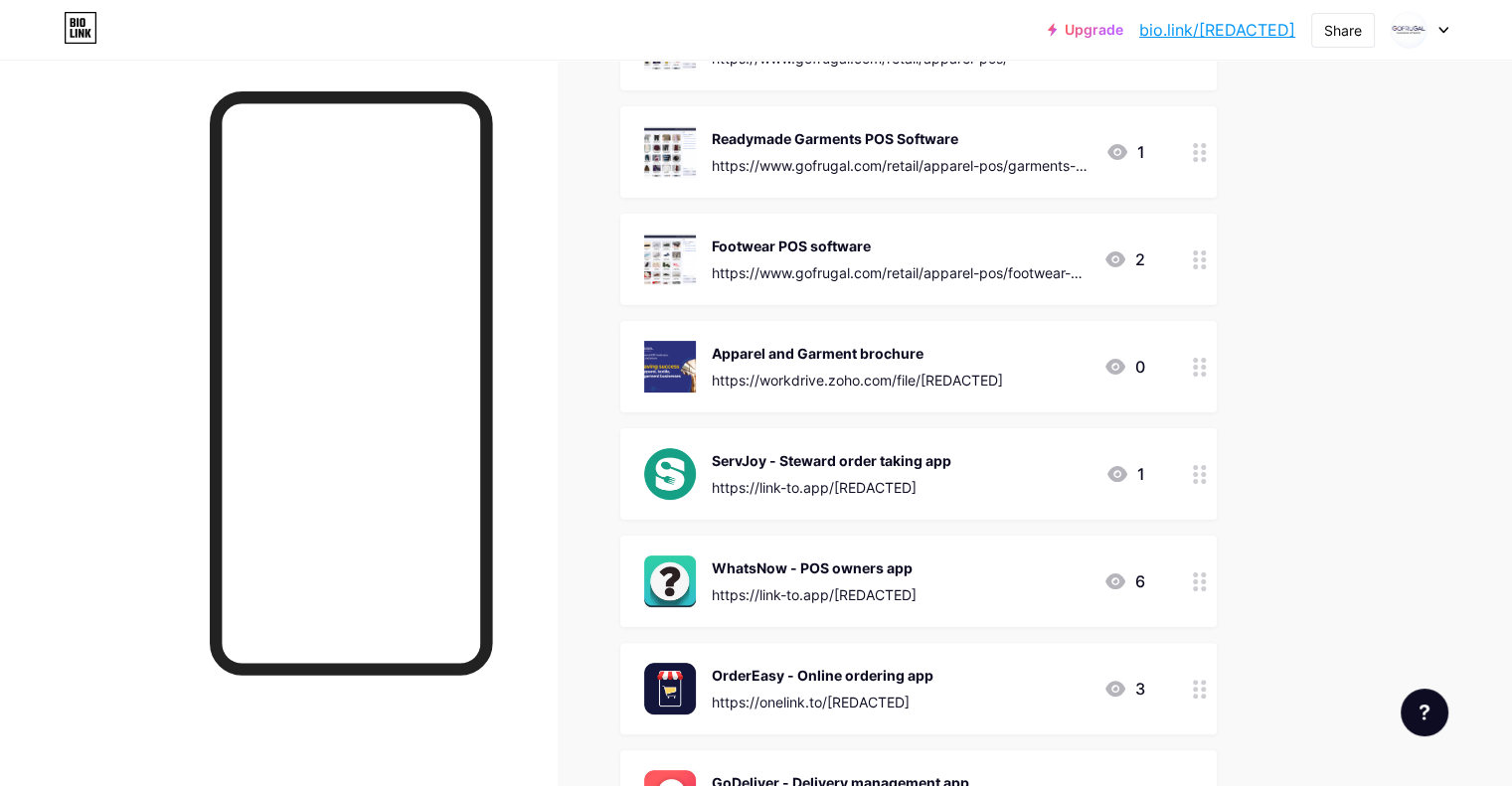scroll, scrollTop: 469, scrollLeft: 0, axis: vertical 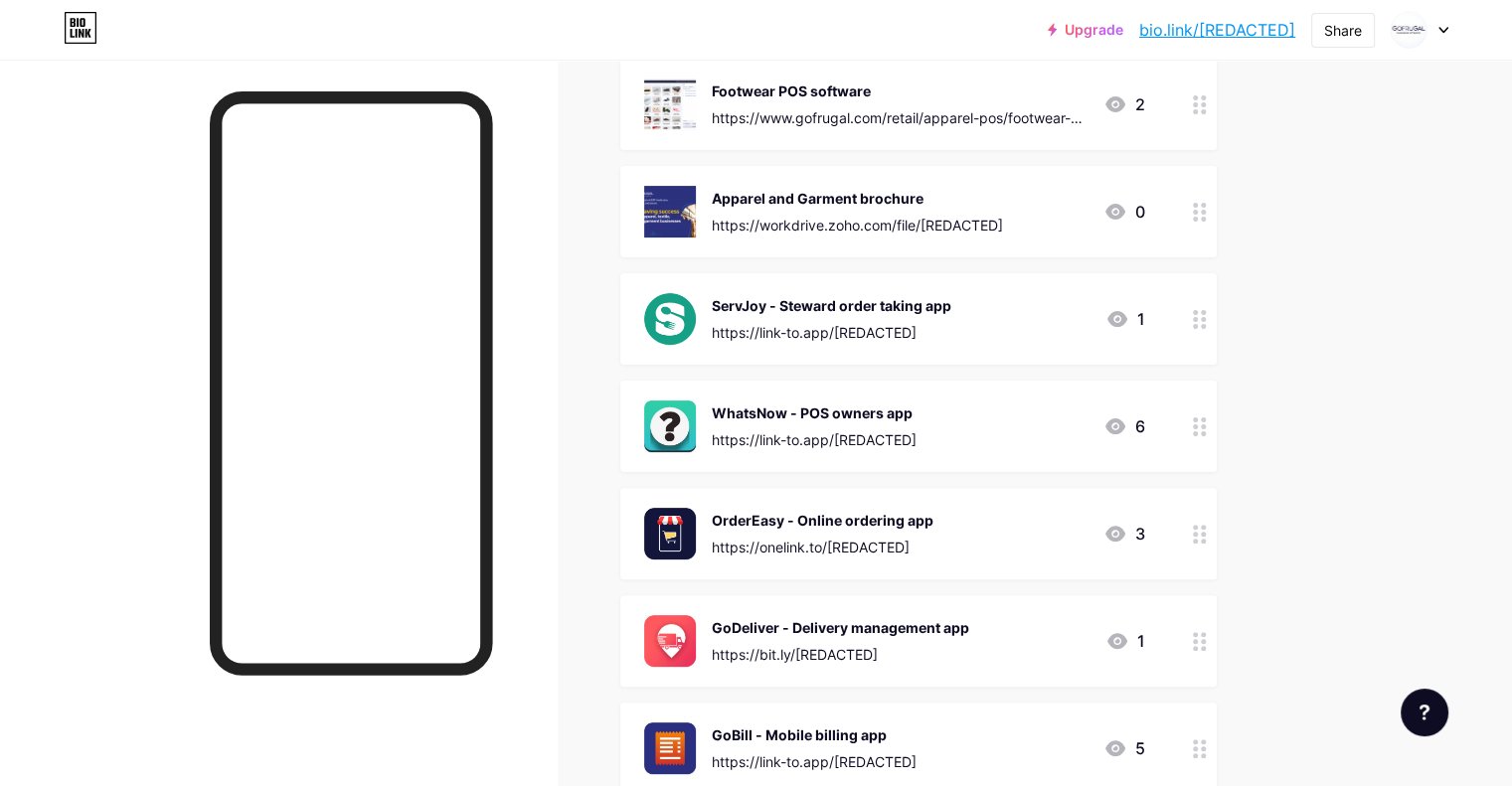 click 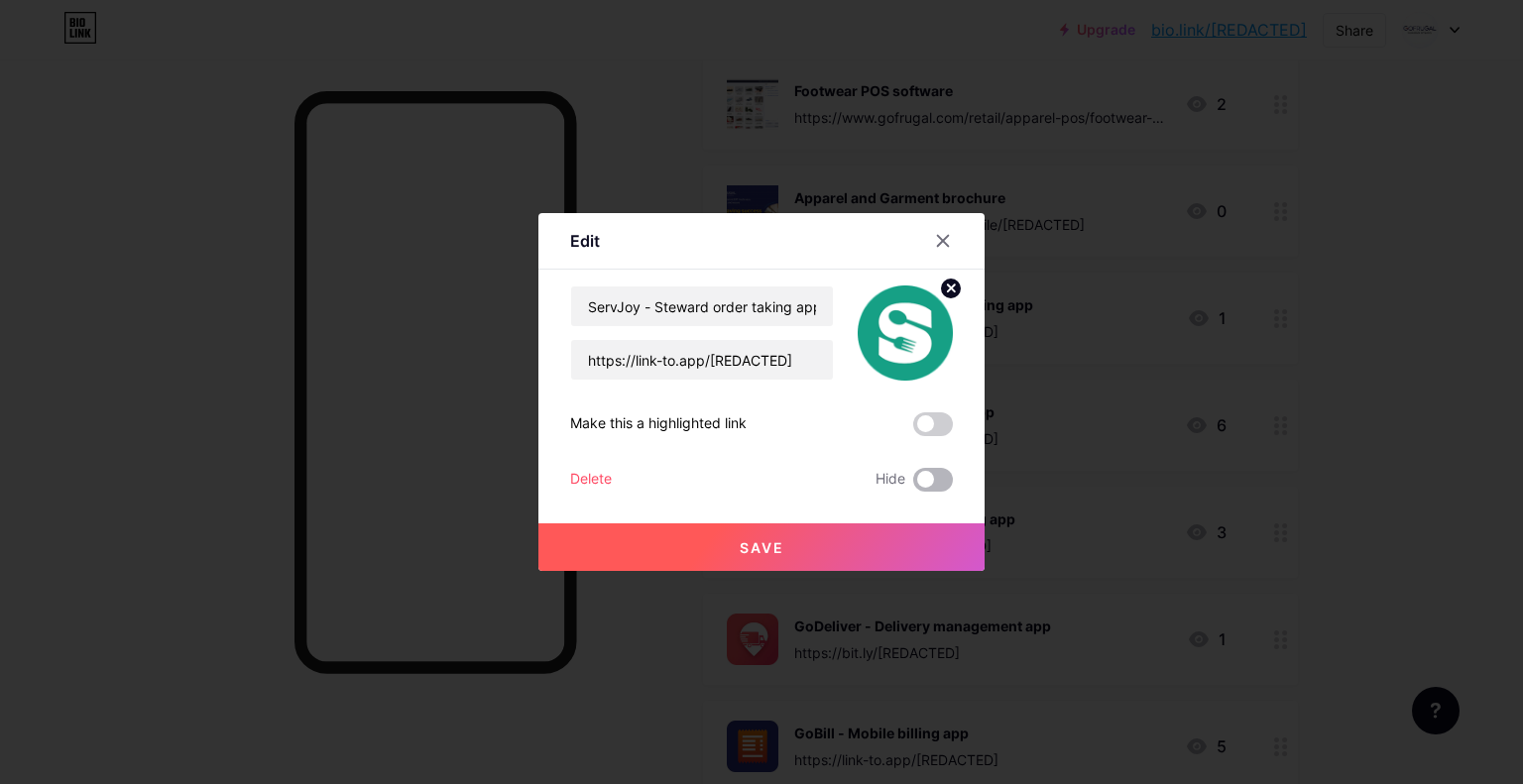 click at bounding box center [933, 480] 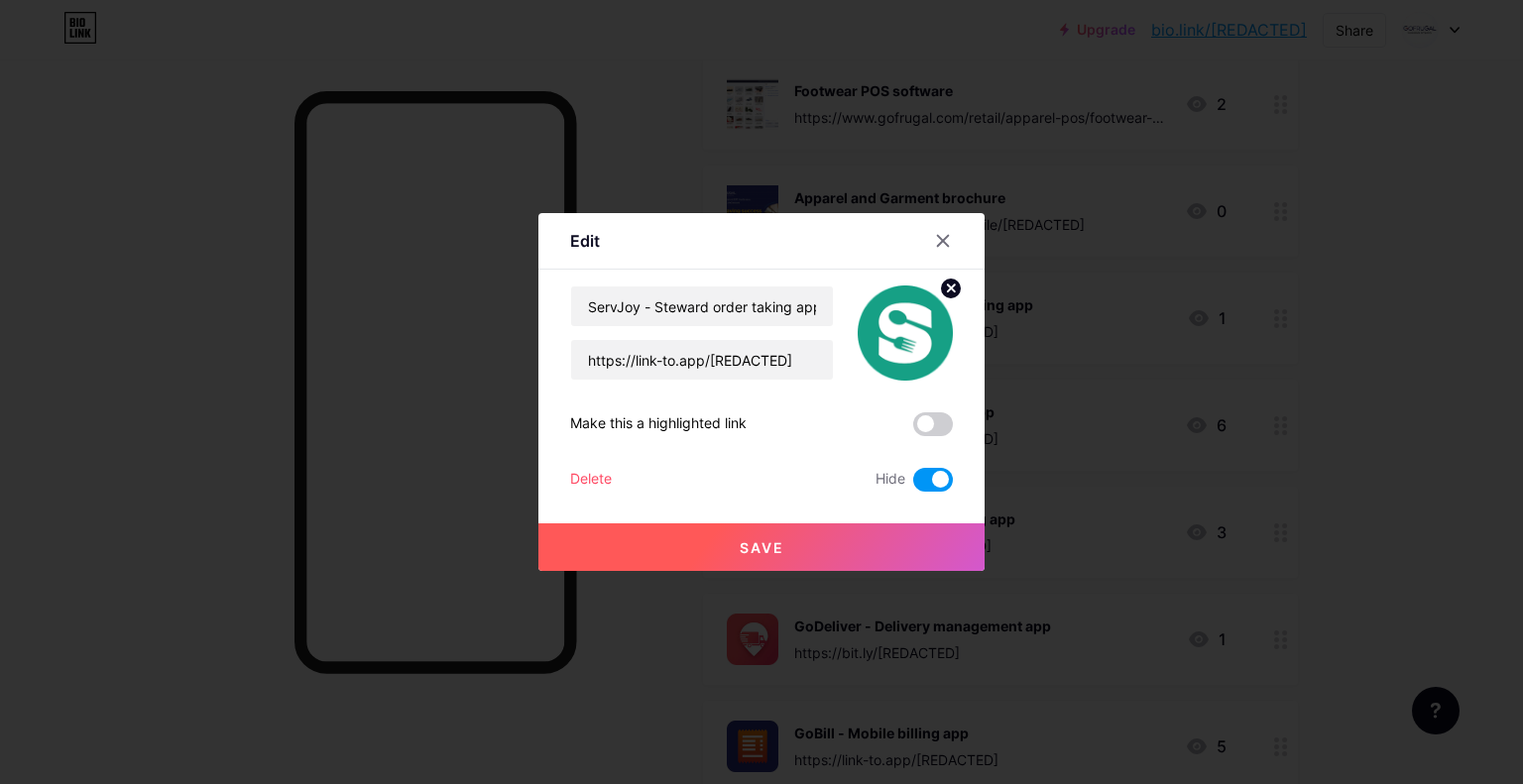 click on "Save" at bounding box center [762, 531] 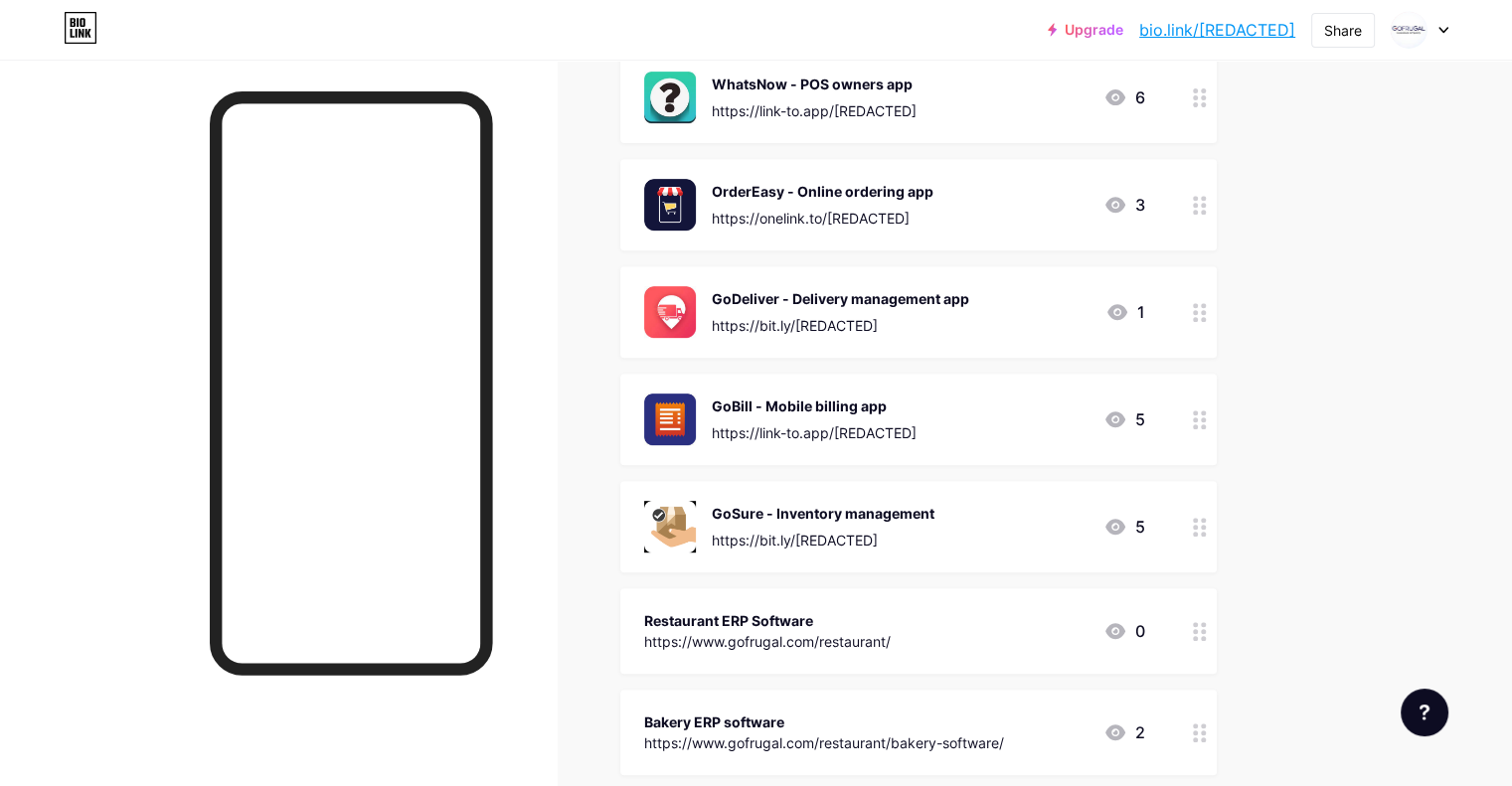 scroll, scrollTop: 854, scrollLeft: 0, axis: vertical 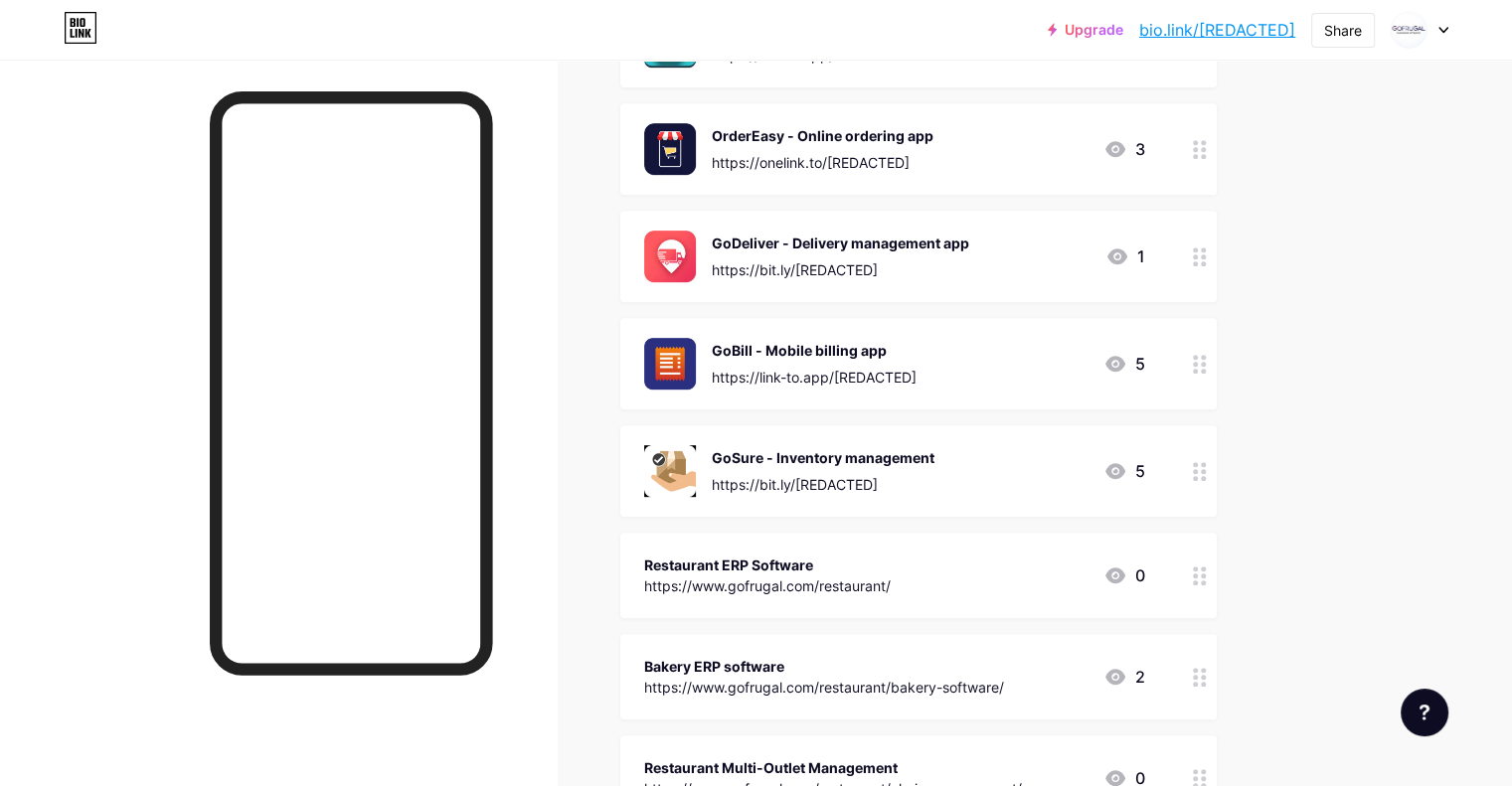 click 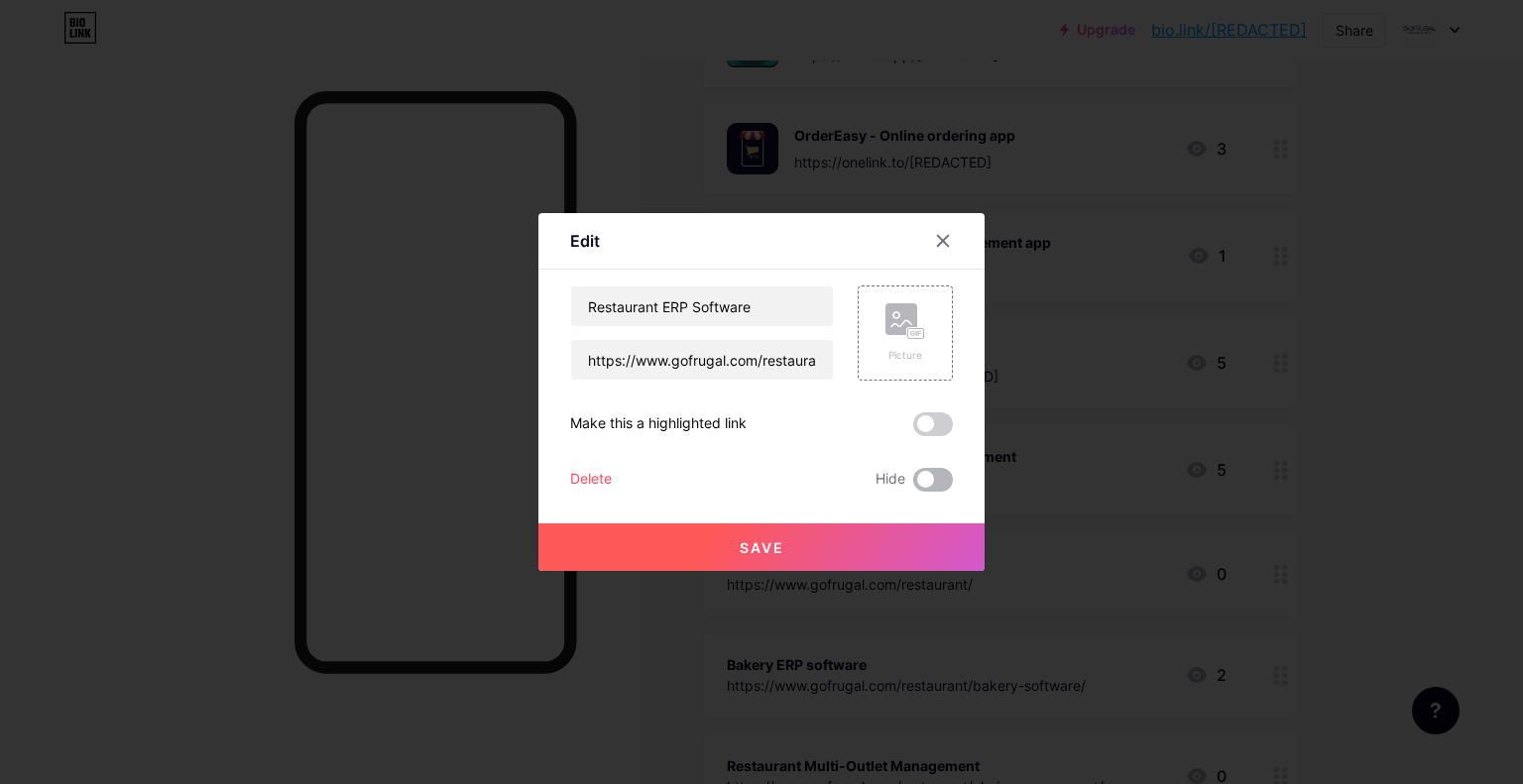 click at bounding box center [933, 480] 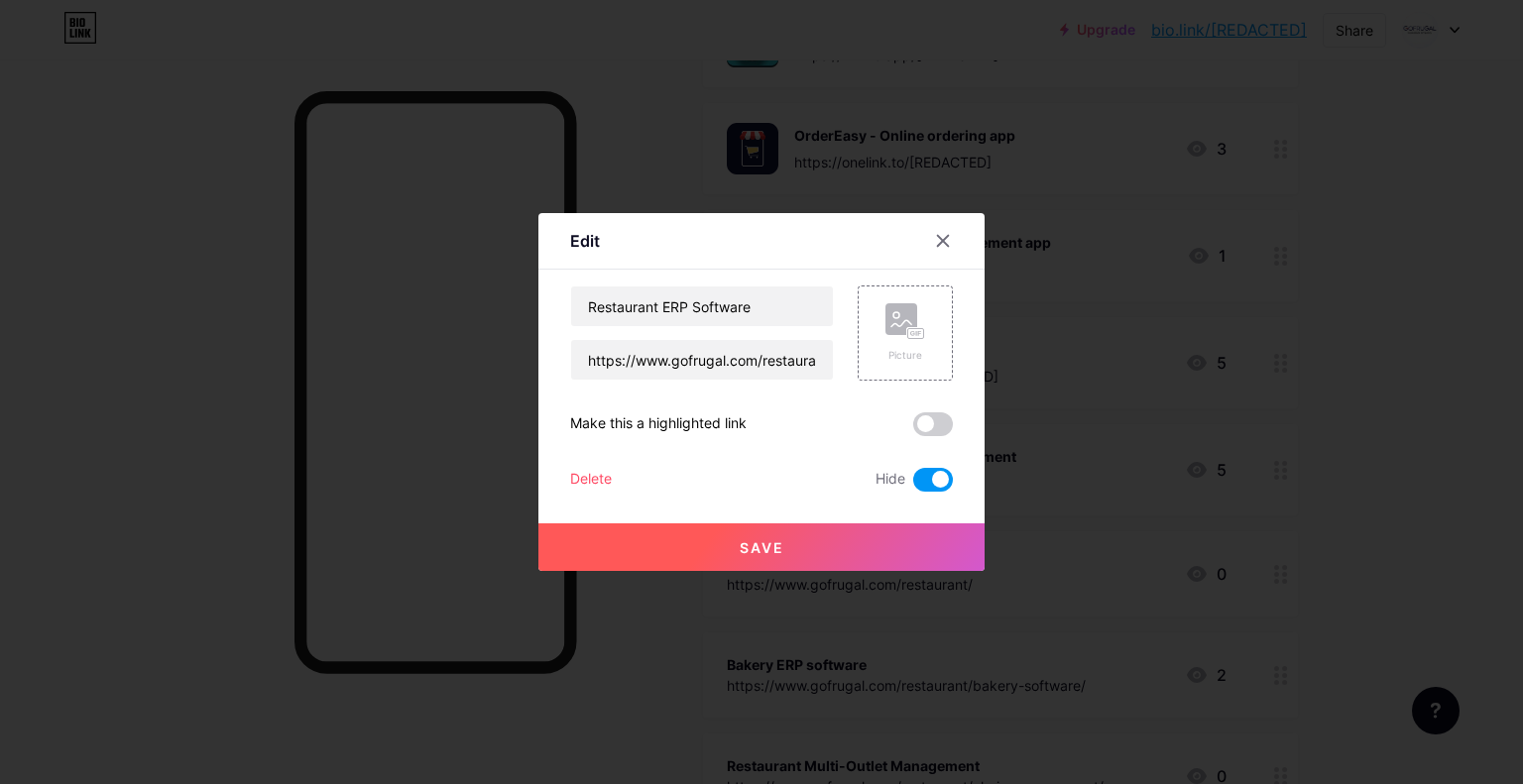 click on "Save" at bounding box center [762, 547] 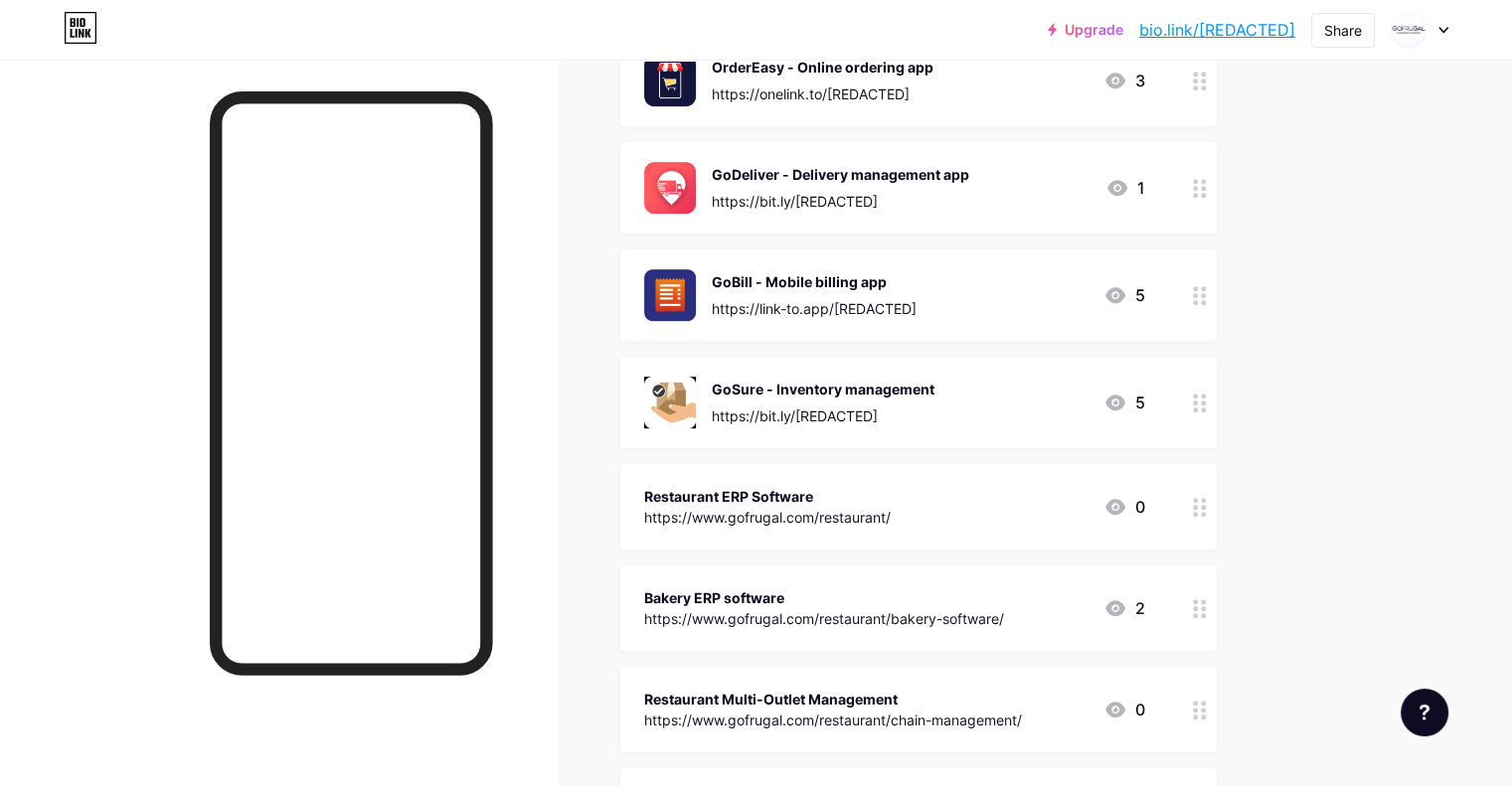 scroll, scrollTop: 945, scrollLeft: 0, axis: vertical 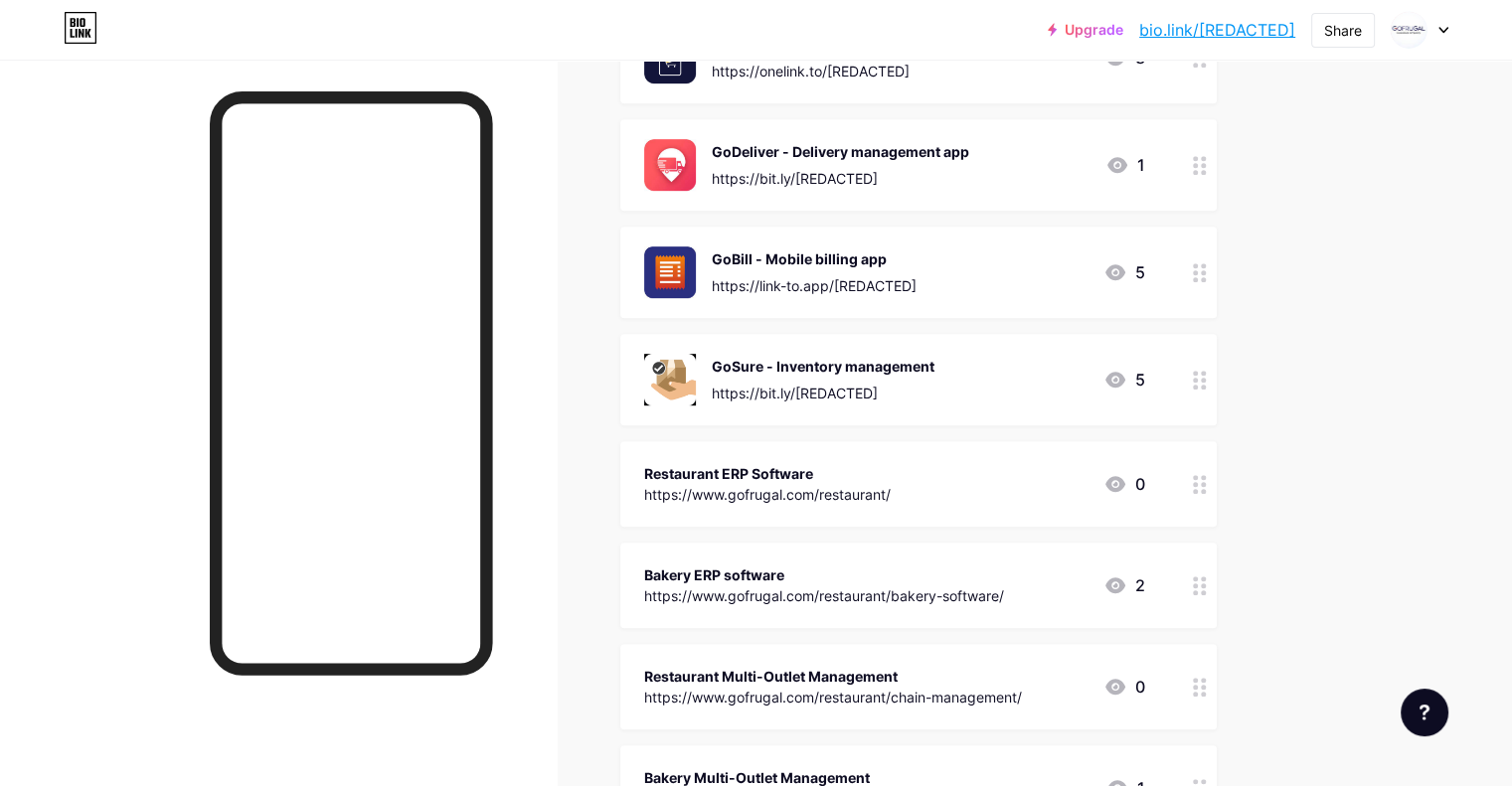 click 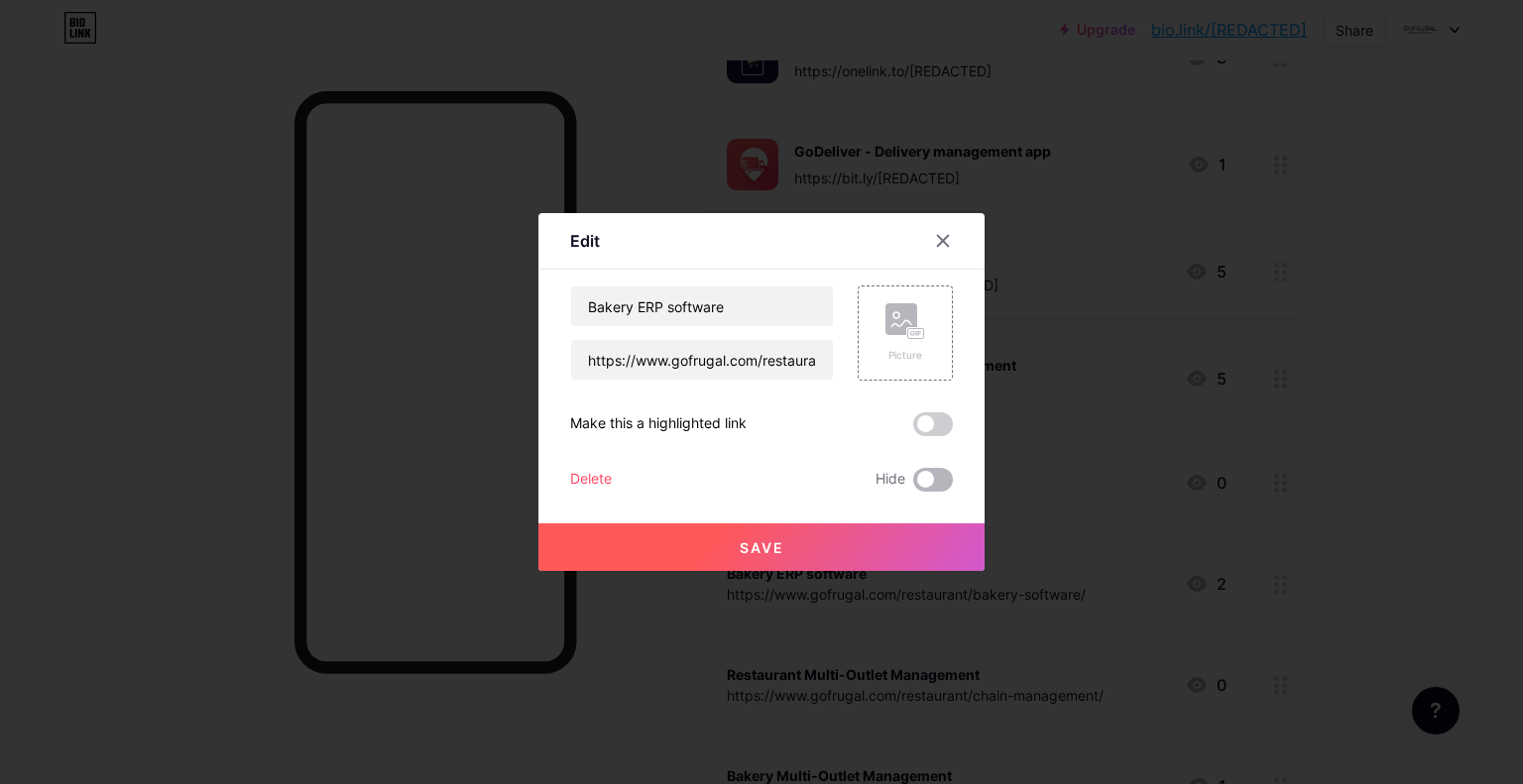 click at bounding box center [933, 480] 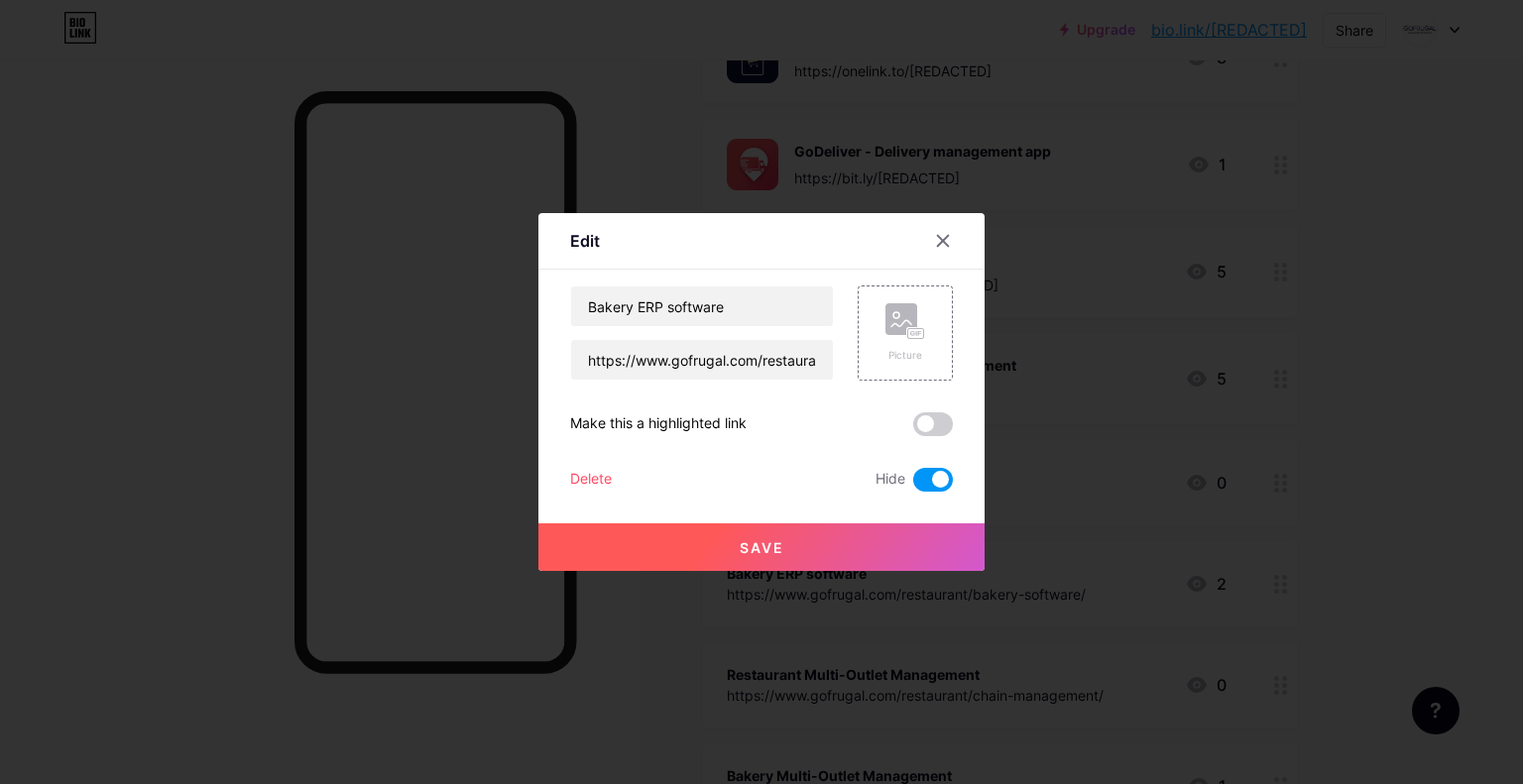 click on "Save" at bounding box center (762, 547) 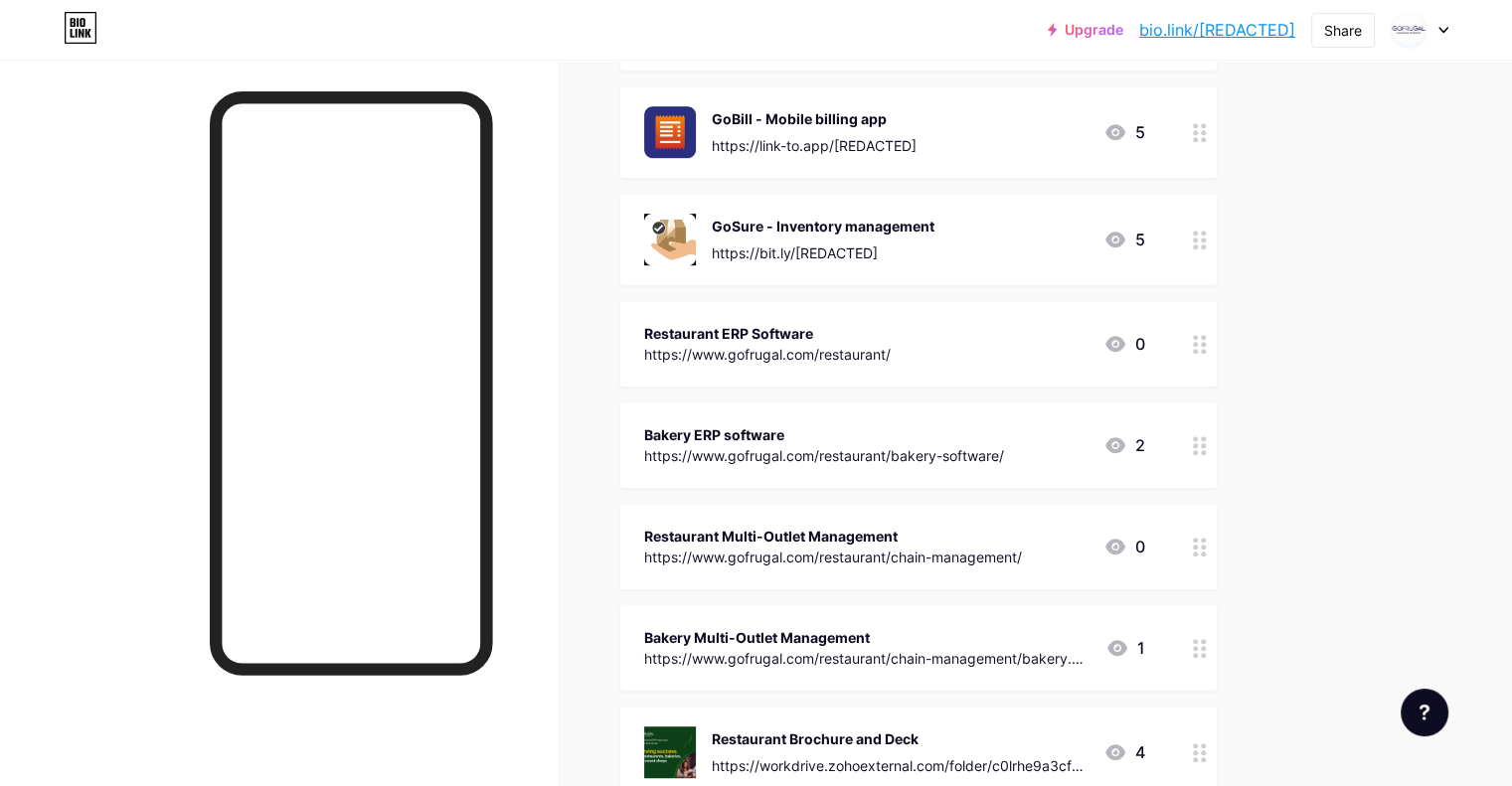 scroll, scrollTop: 1101, scrollLeft: 0, axis: vertical 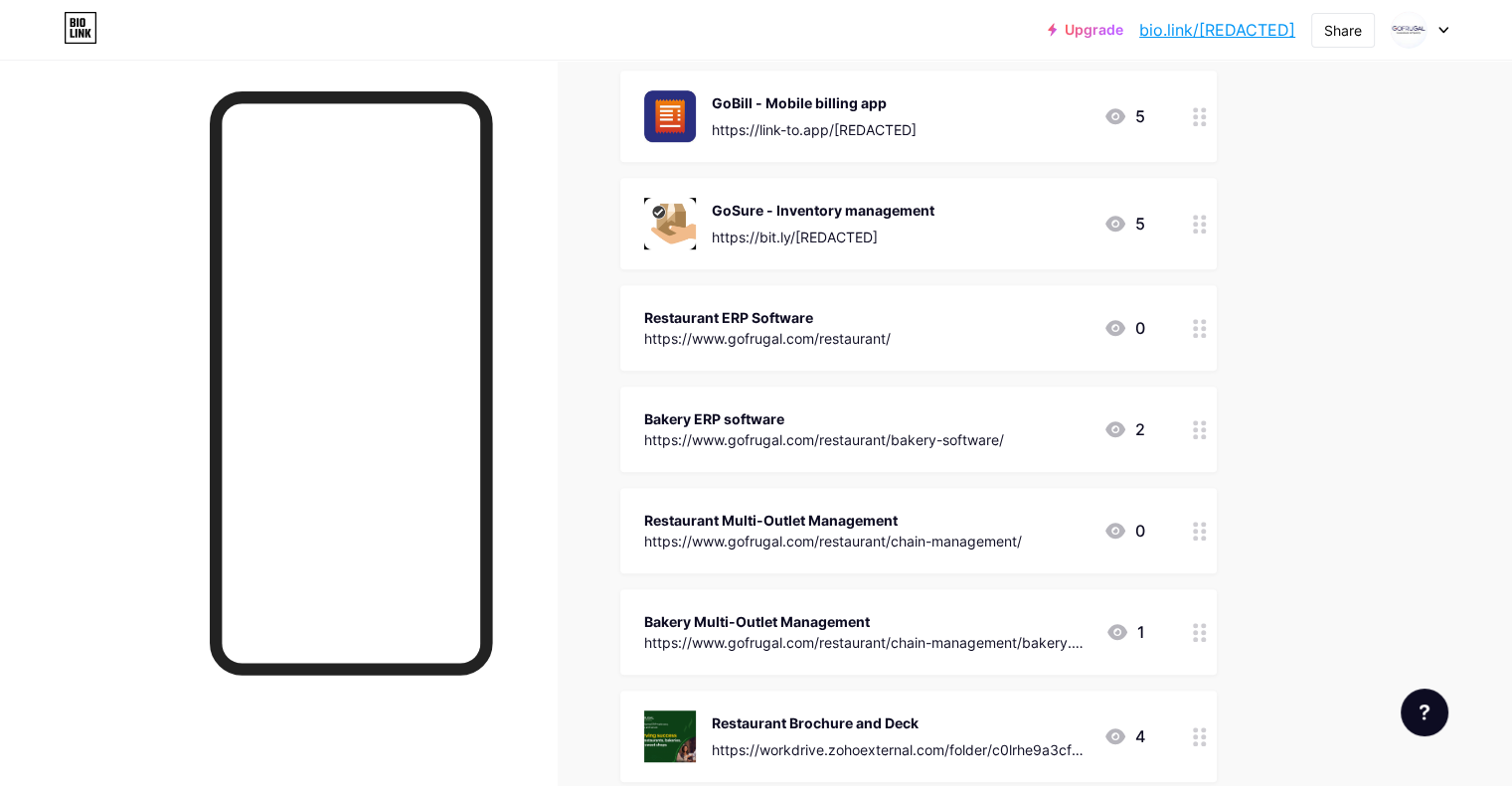 click 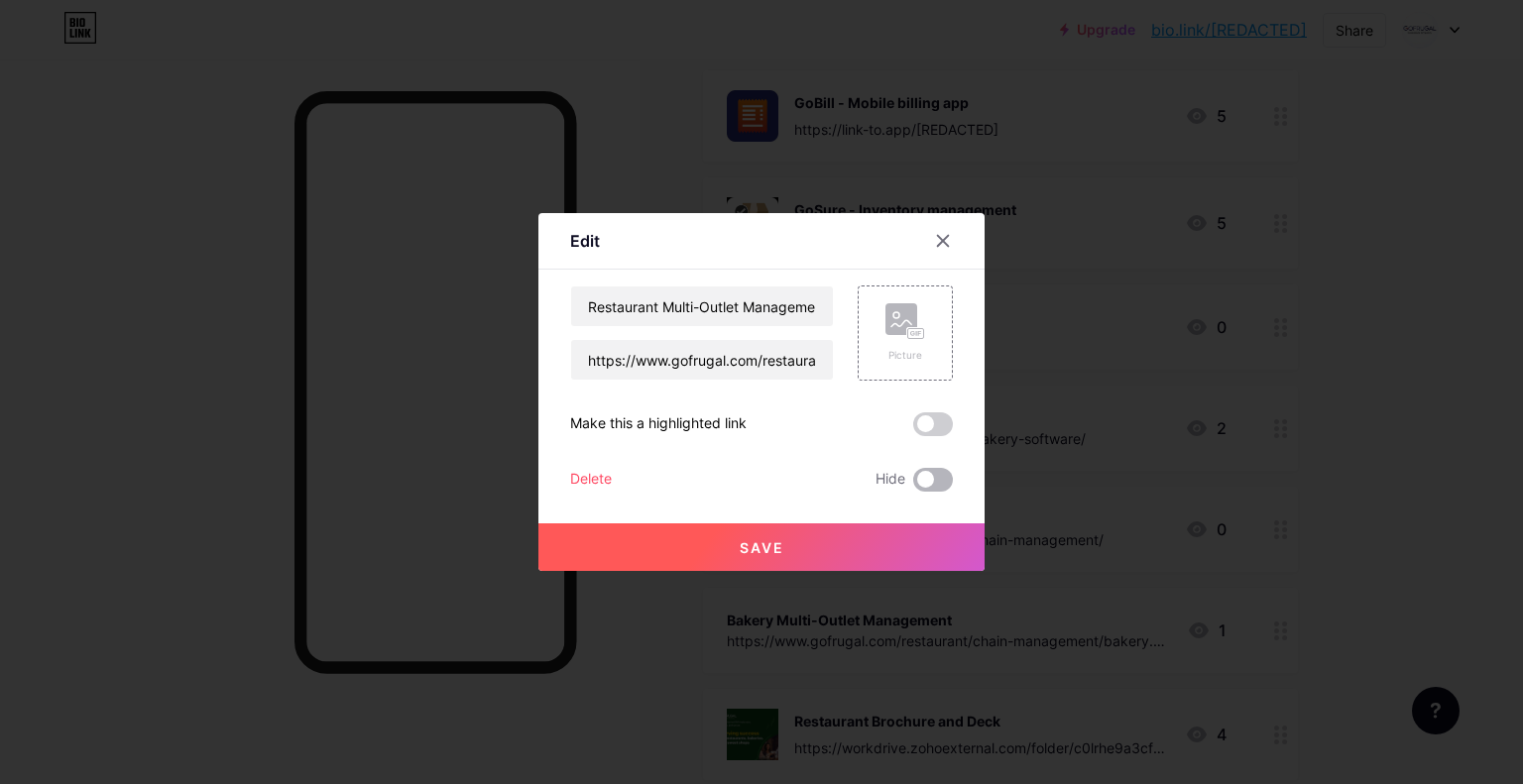 click at bounding box center (933, 480) 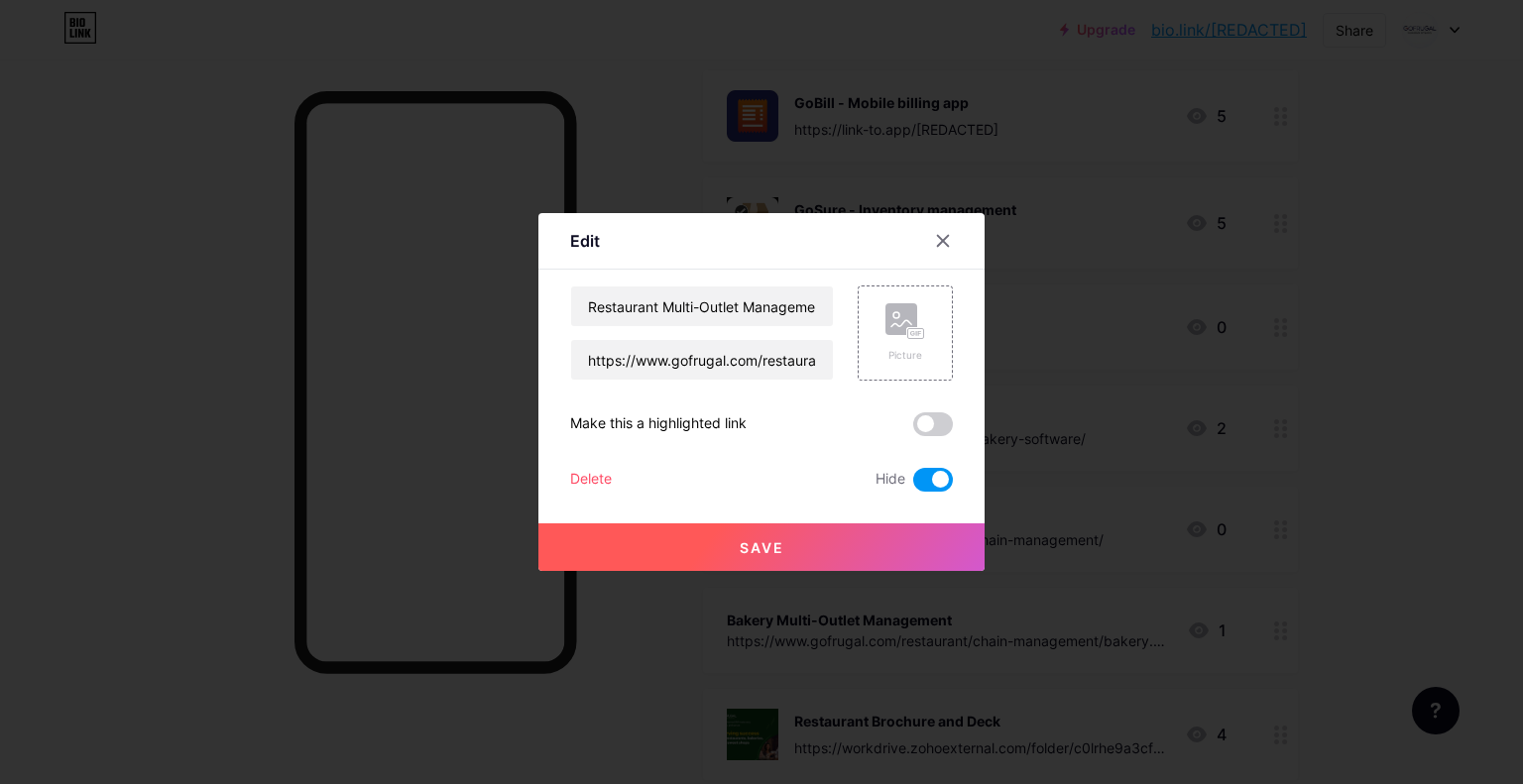 click on "Save" at bounding box center (762, 547) 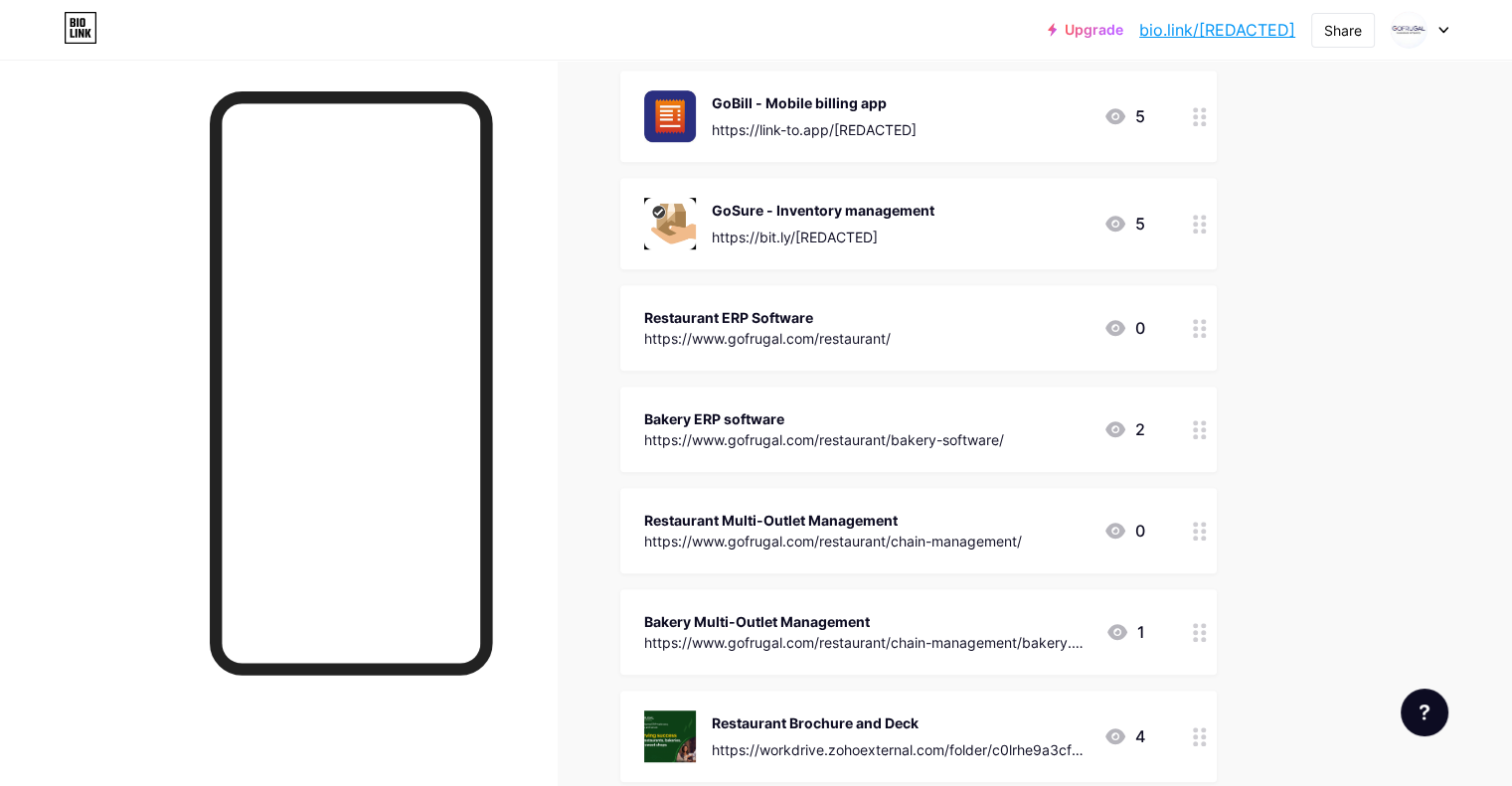 click 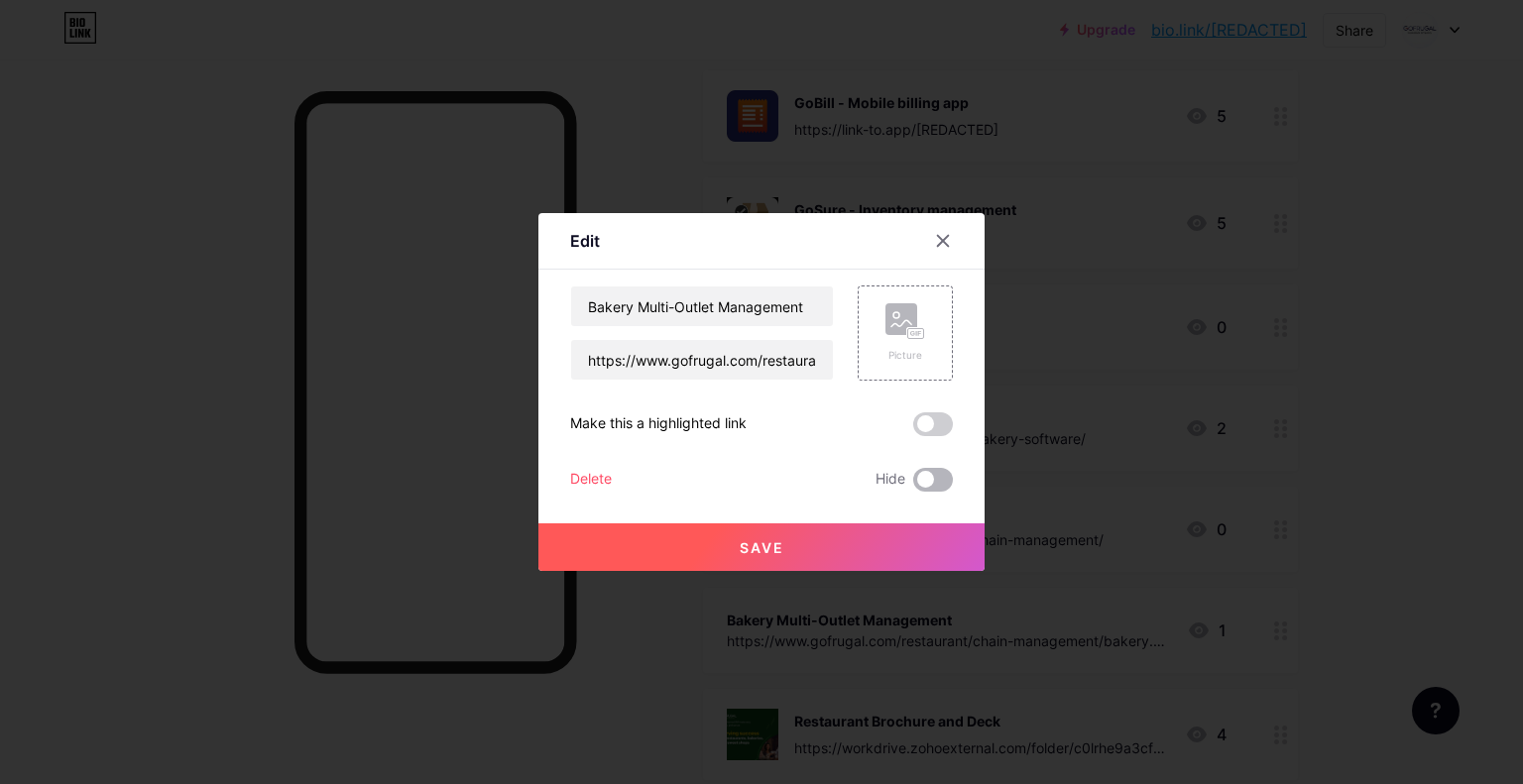click at bounding box center (933, 480) 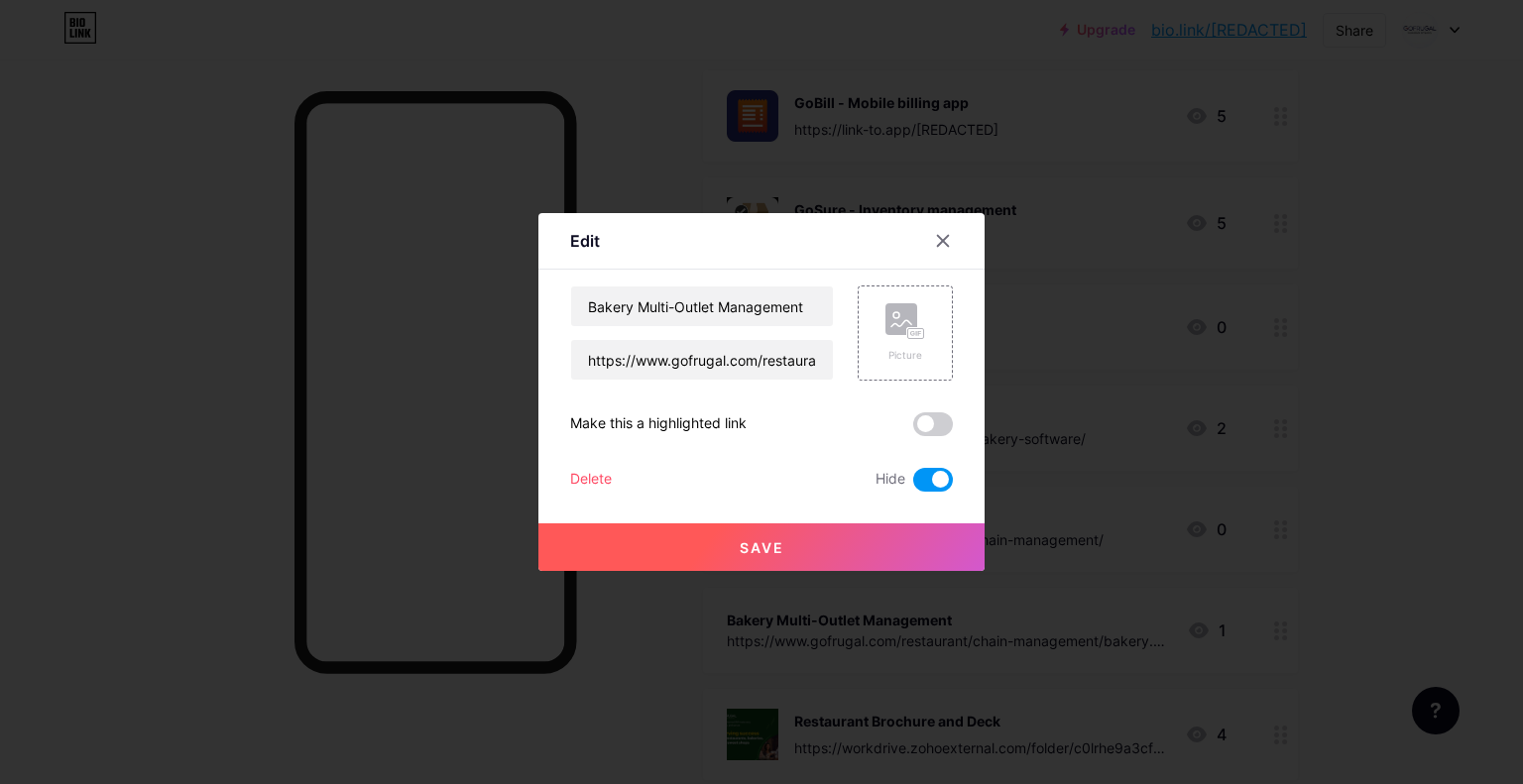 click on "Save" at bounding box center (762, 547) 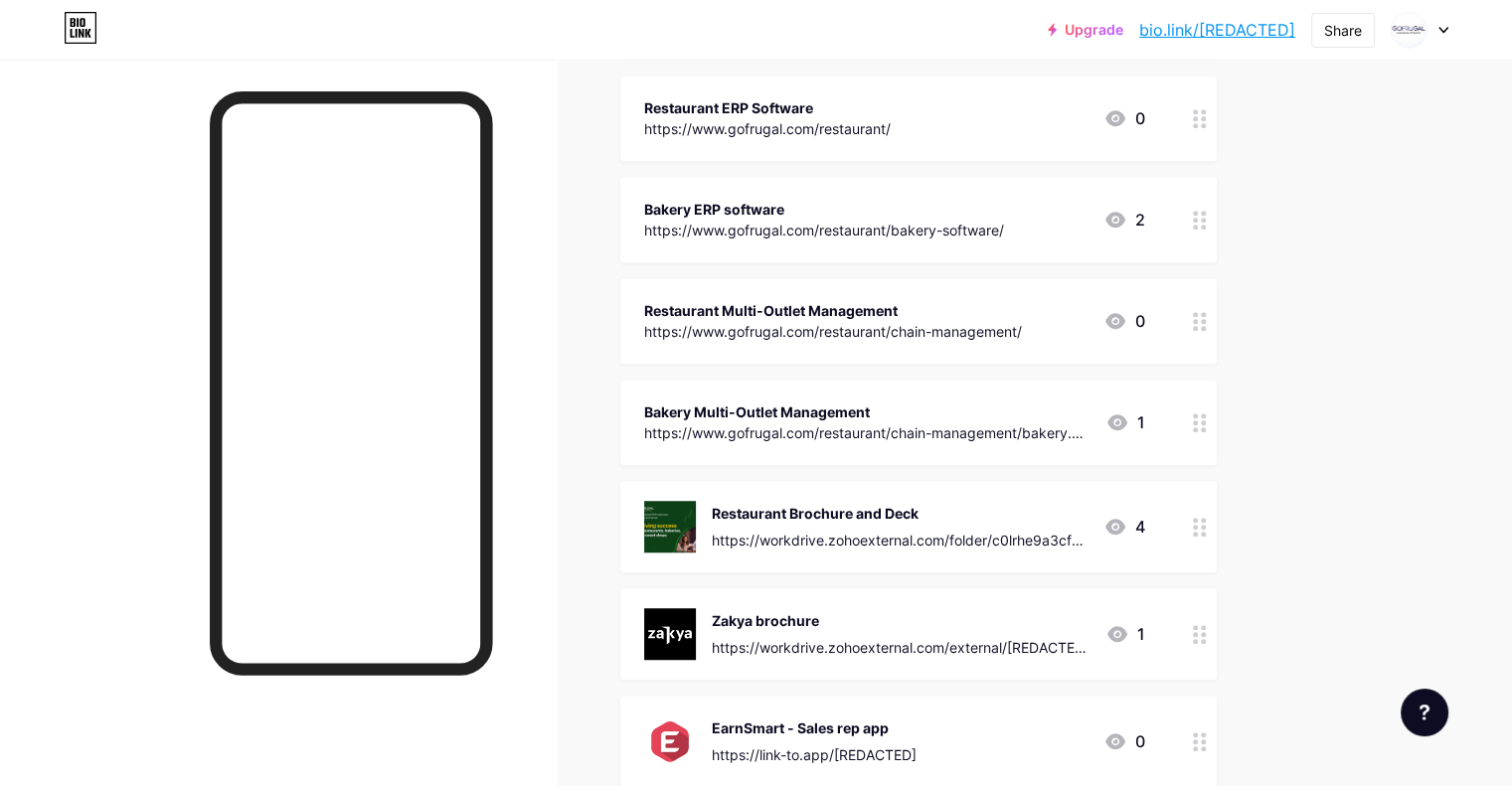 scroll, scrollTop: 1351, scrollLeft: 0, axis: vertical 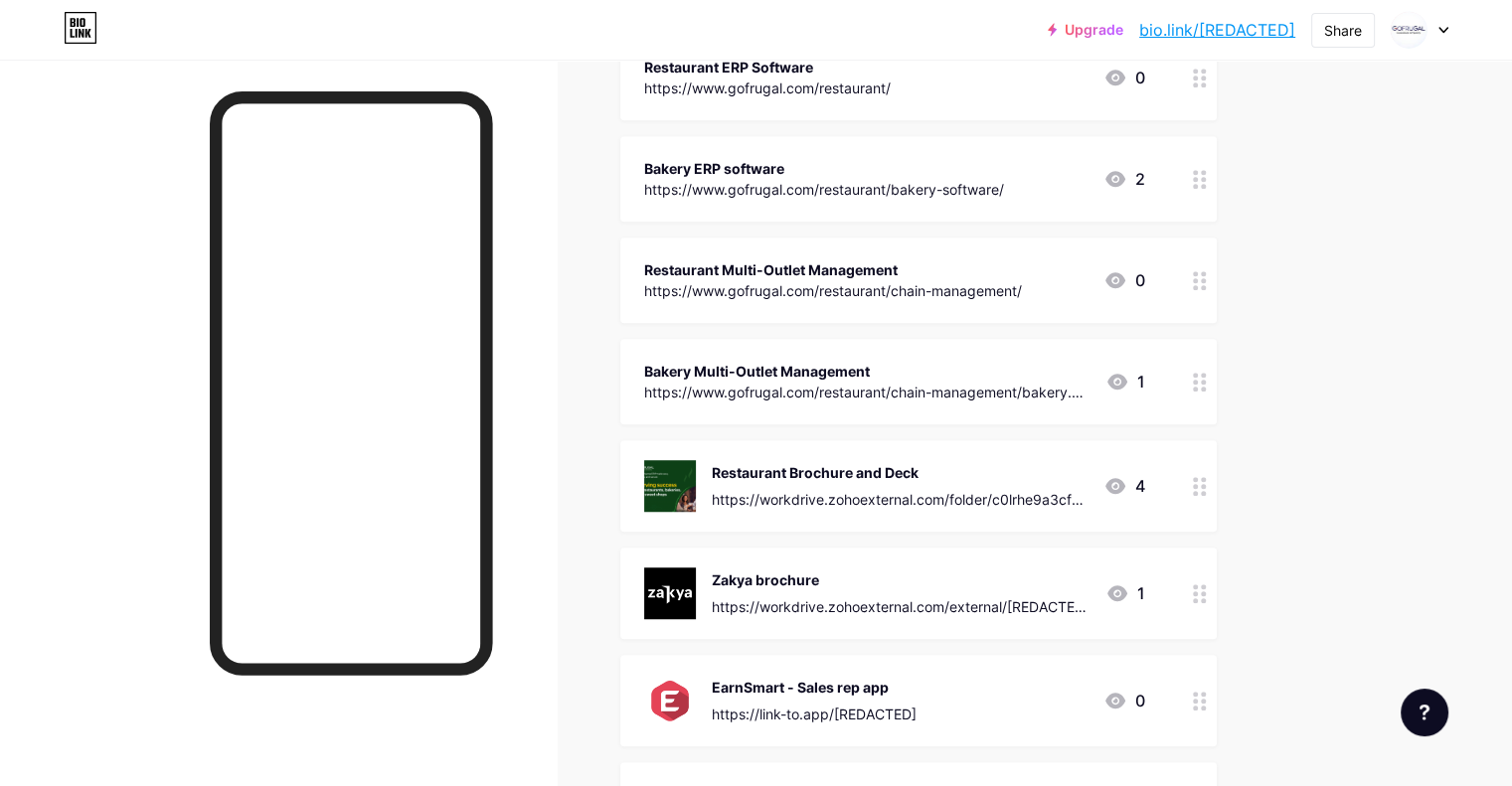 click 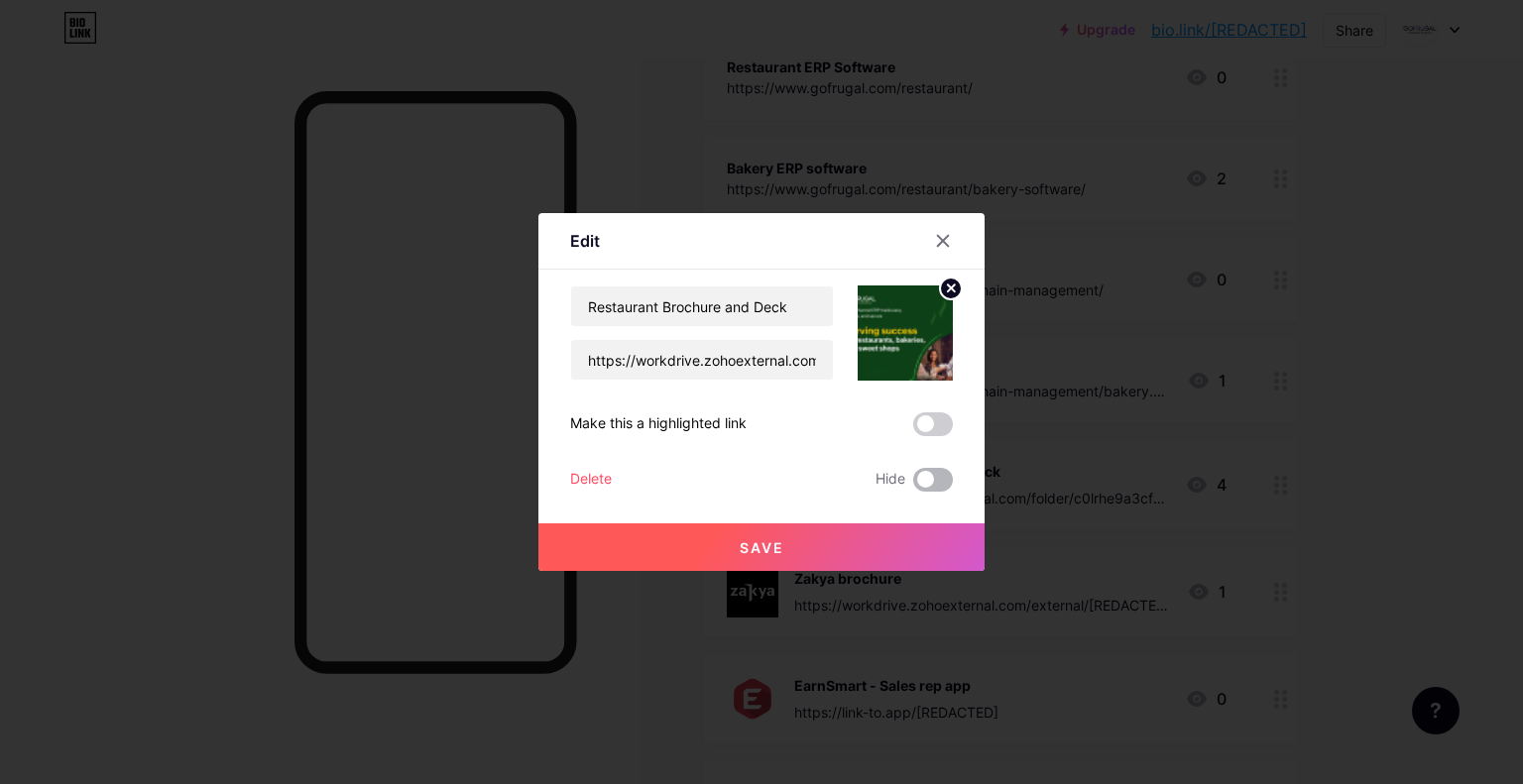 click at bounding box center (933, 480) 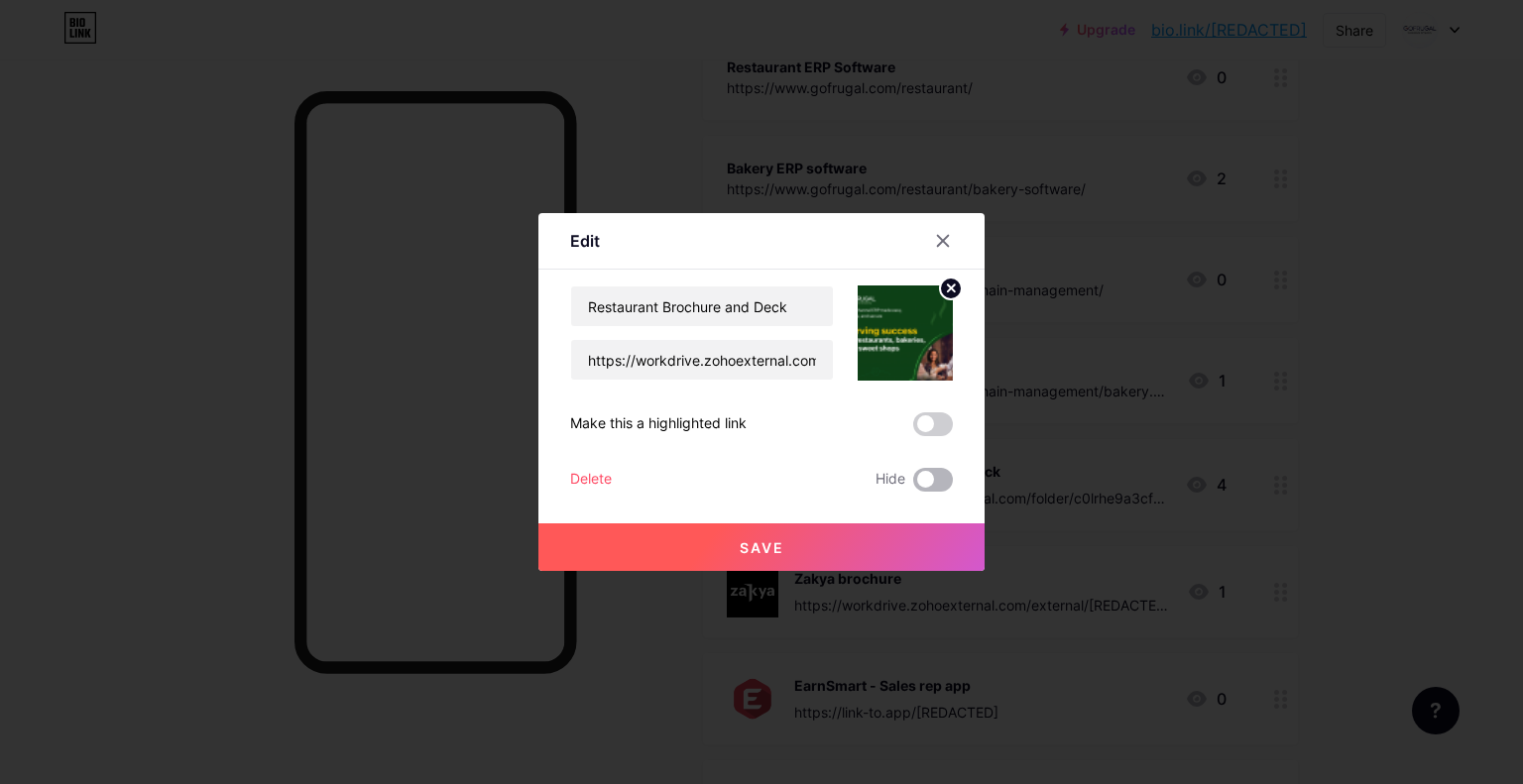 click at bounding box center (913, 485) 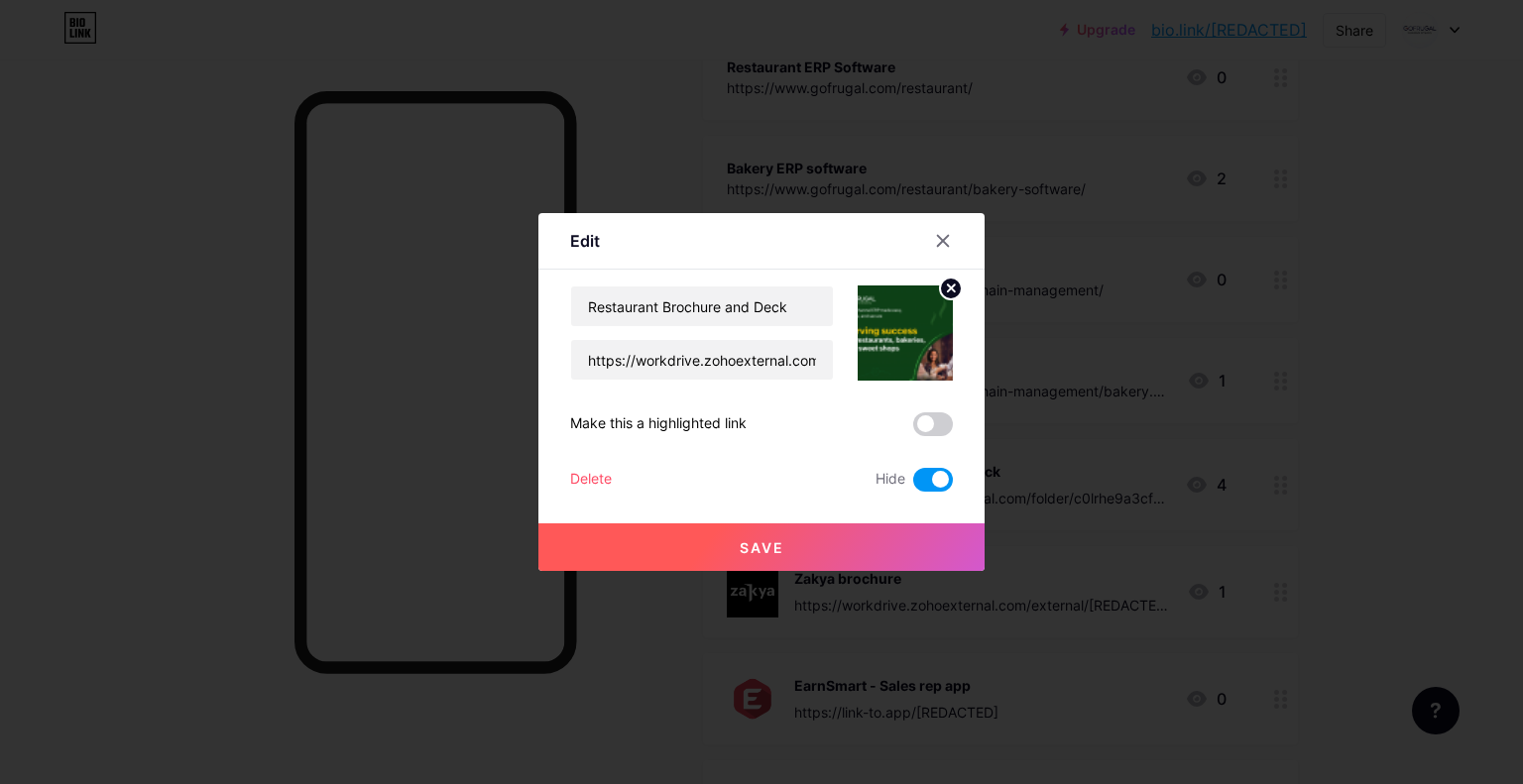 click on "Save" at bounding box center [762, 547] 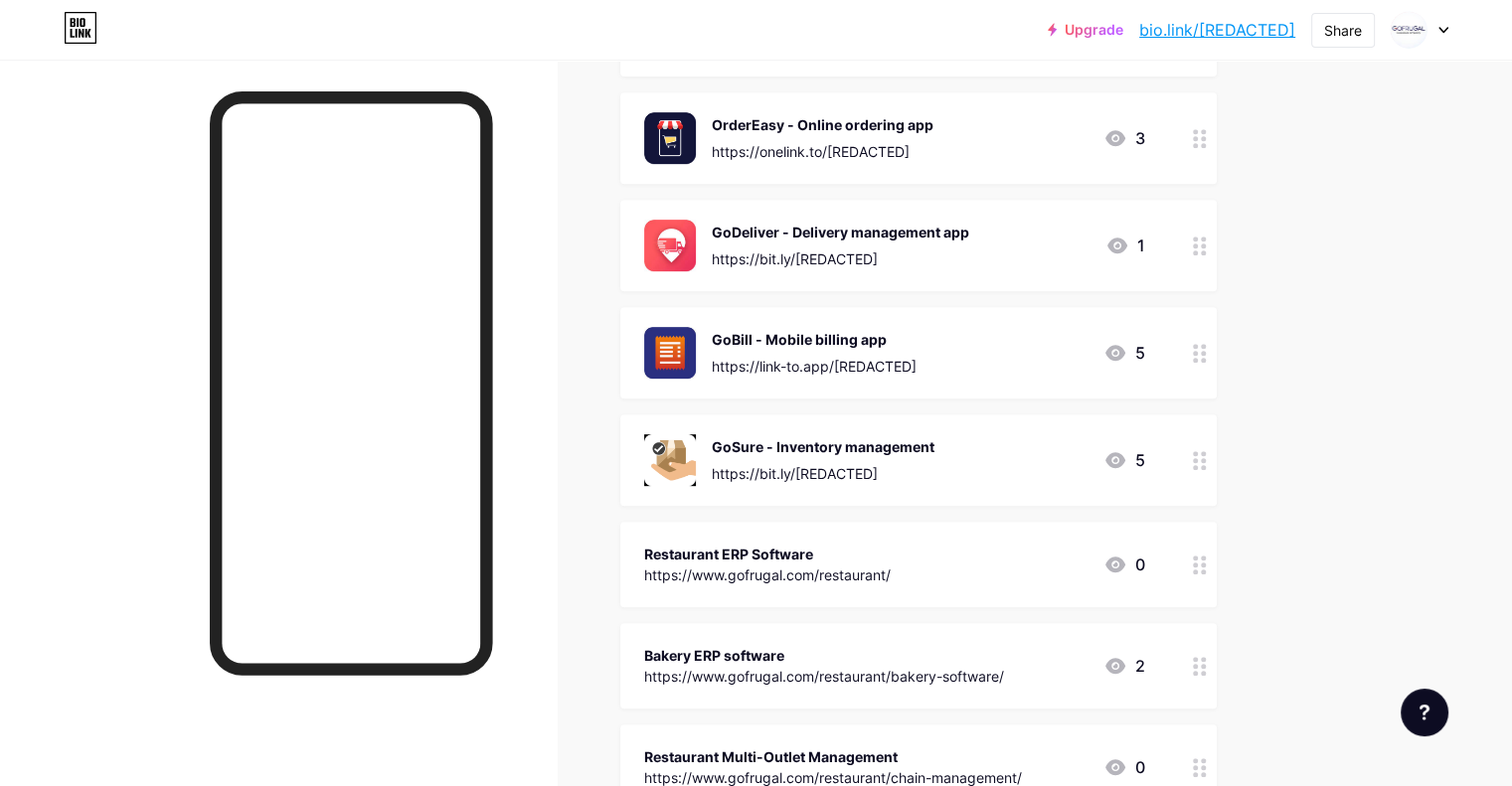 scroll, scrollTop: 837, scrollLeft: 0, axis: vertical 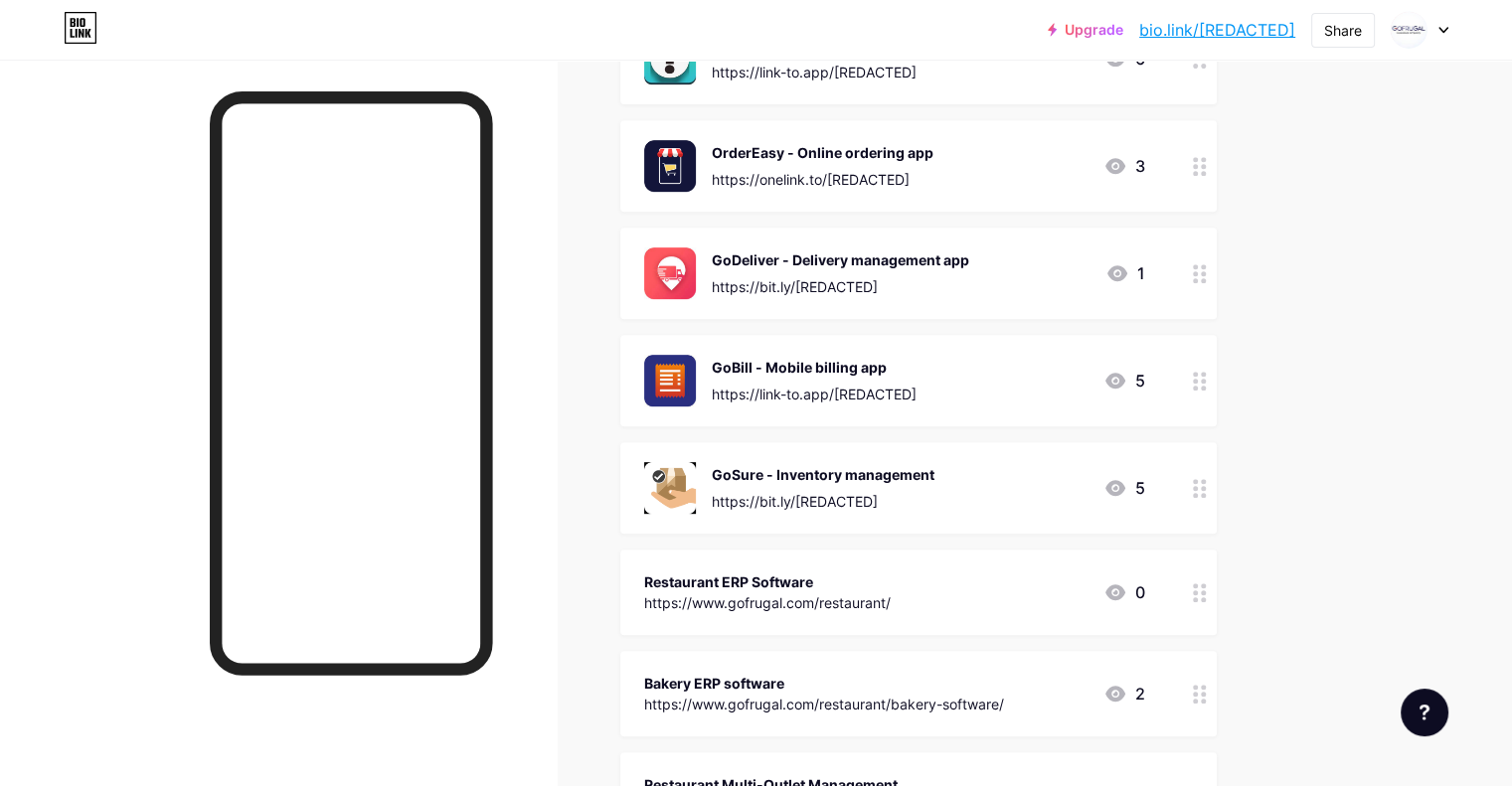 type 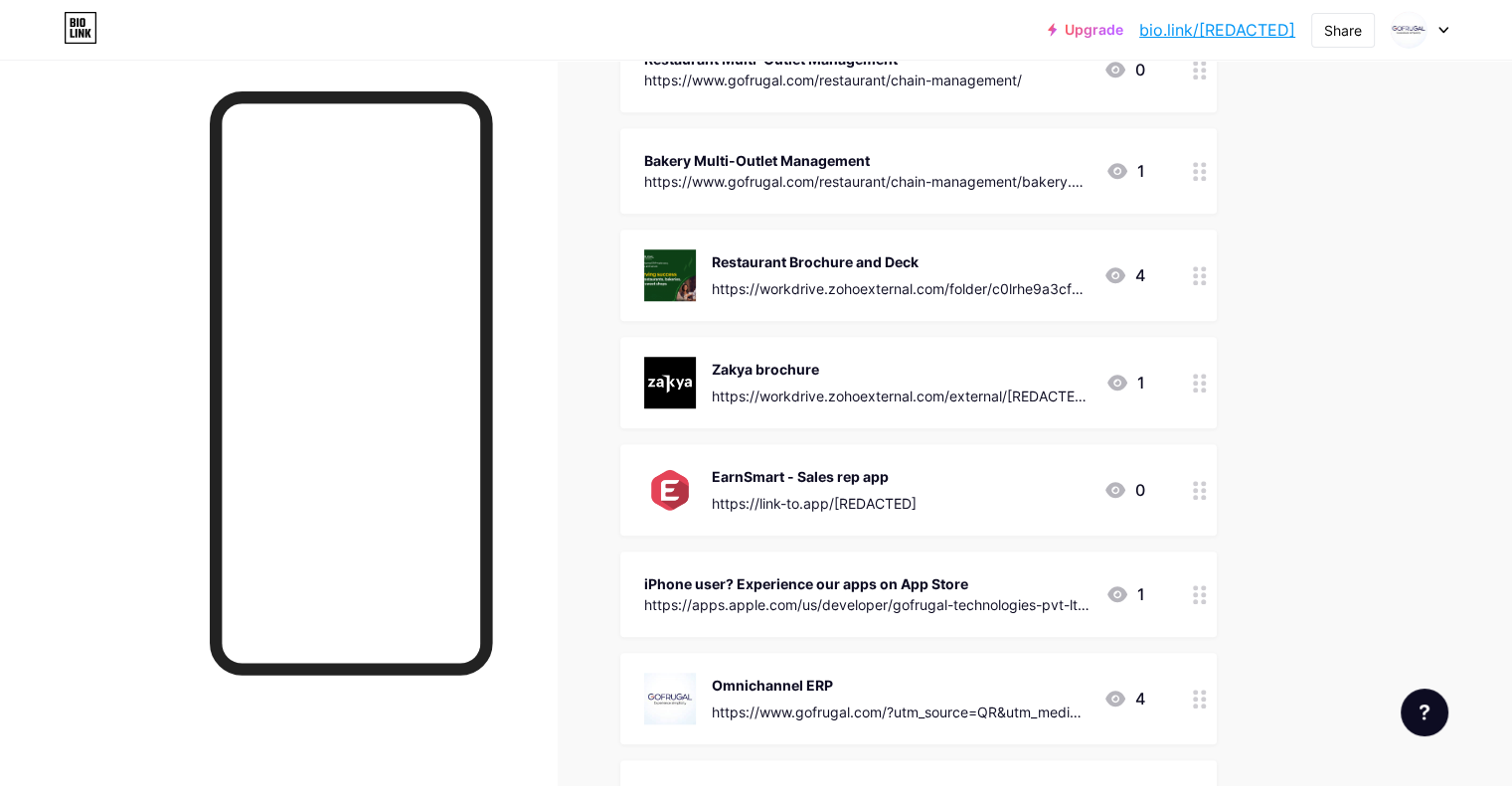 scroll, scrollTop: 1561, scrollLeft: 0, axis: vertical 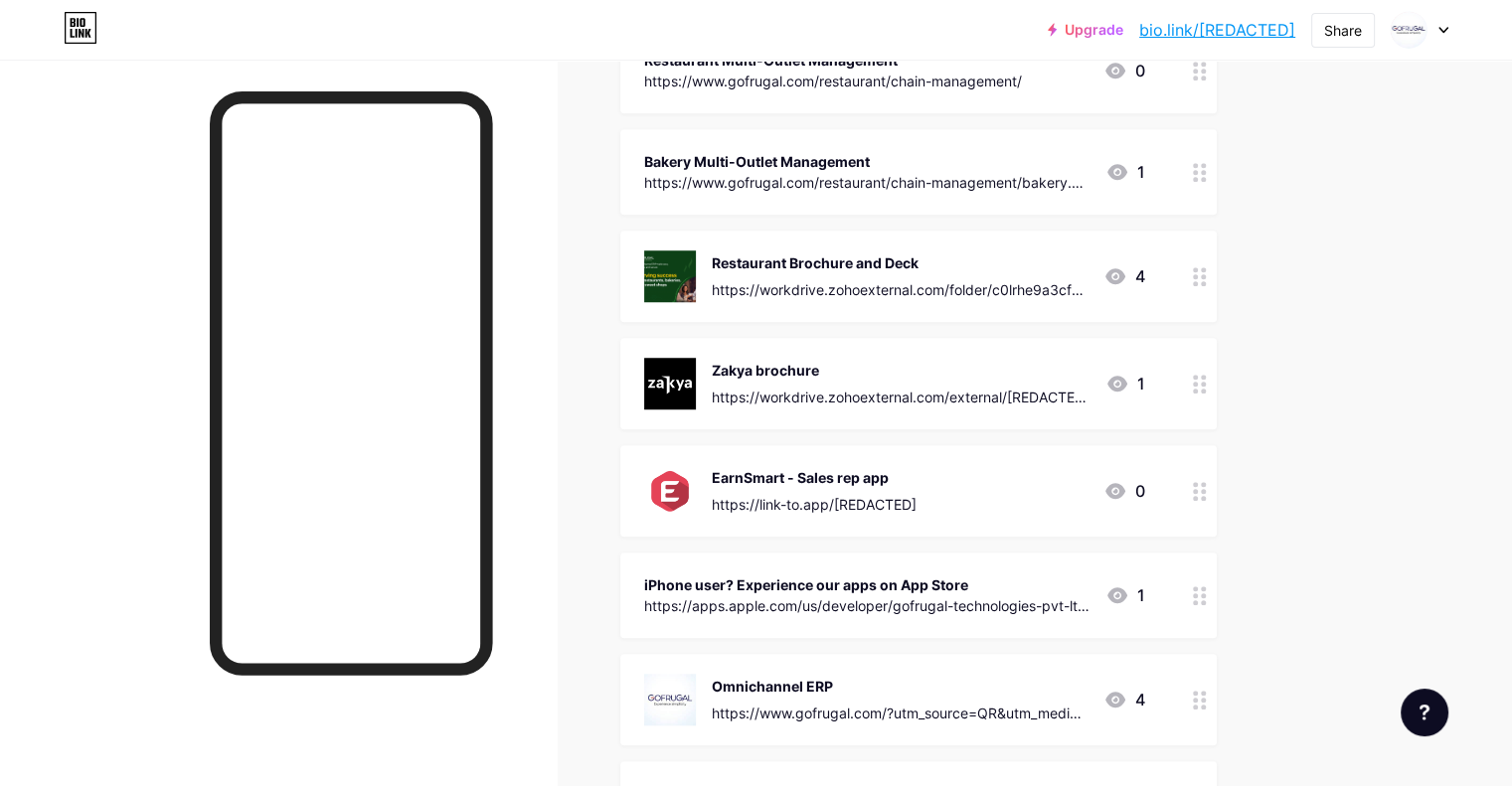 click 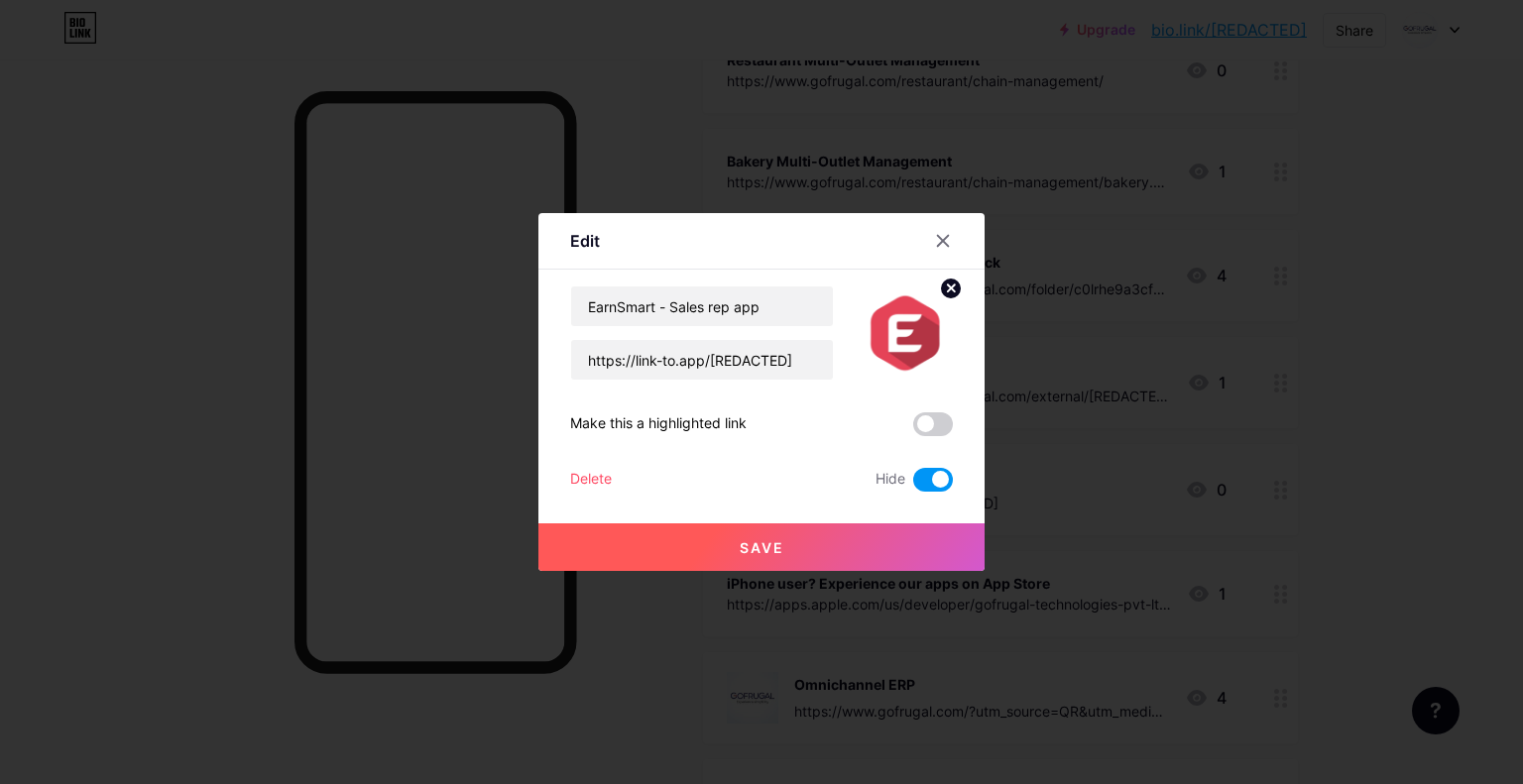 click at bounding box center (933, 480) 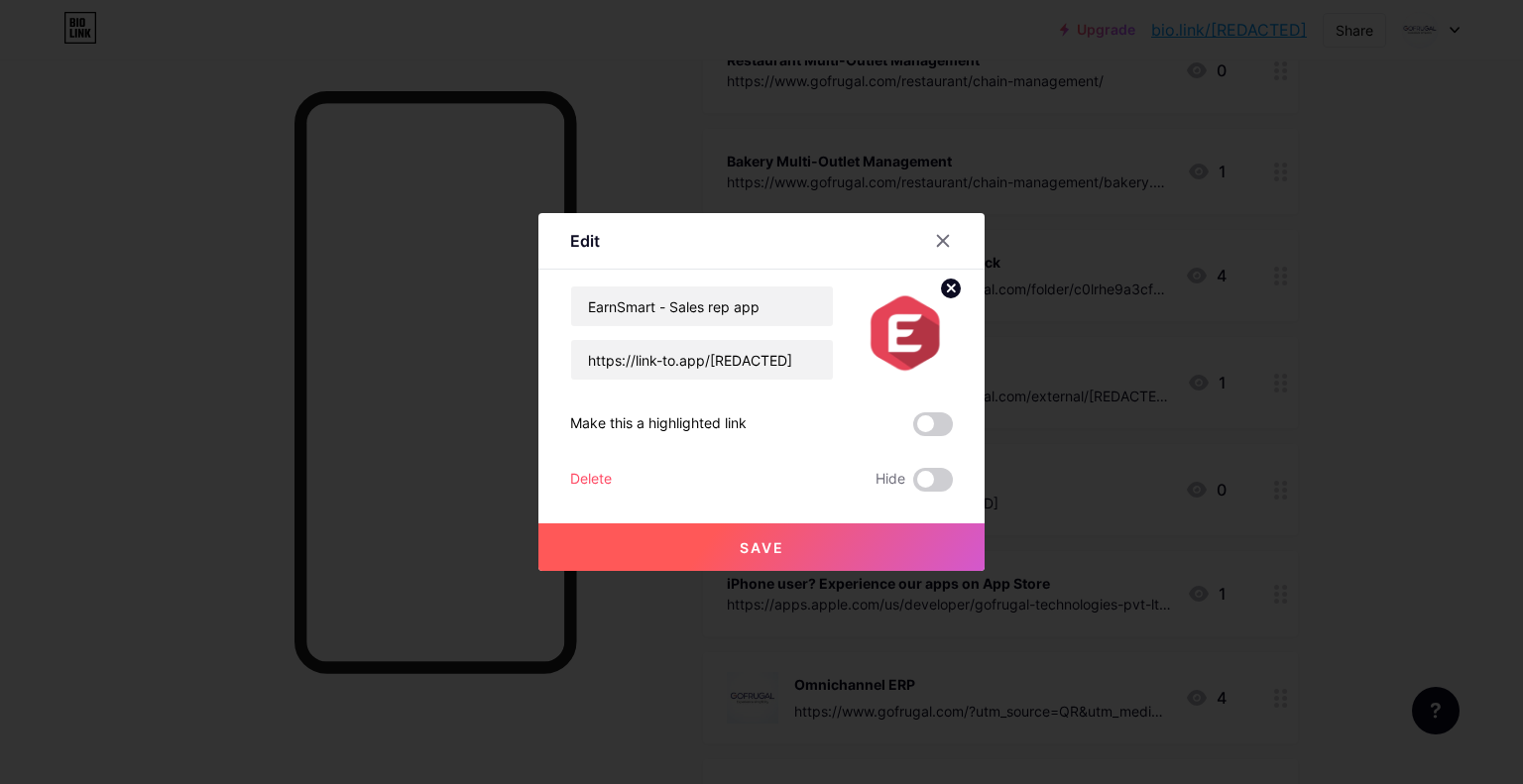 click on "Save" at bounding box center [762, 547] 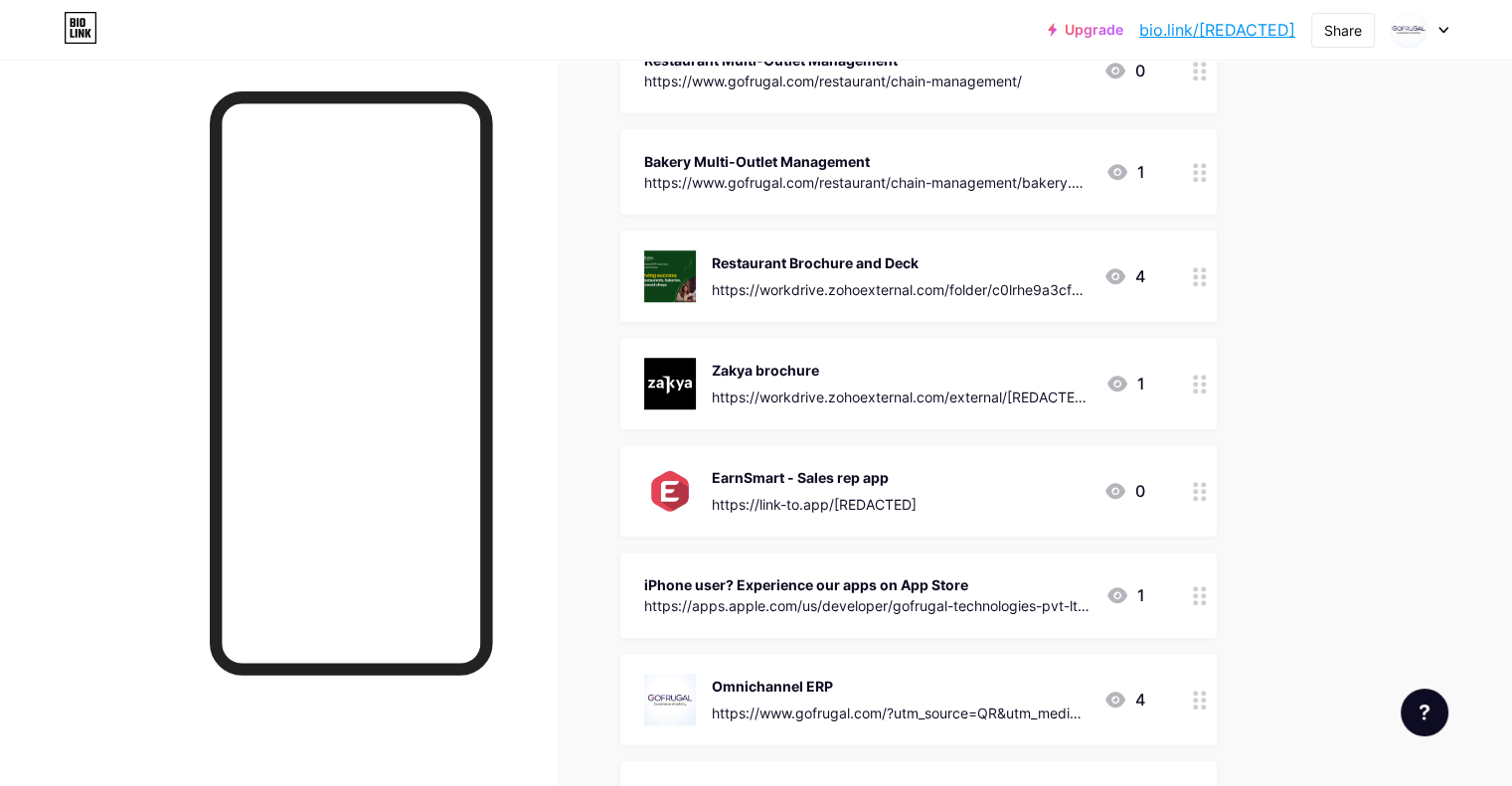 click 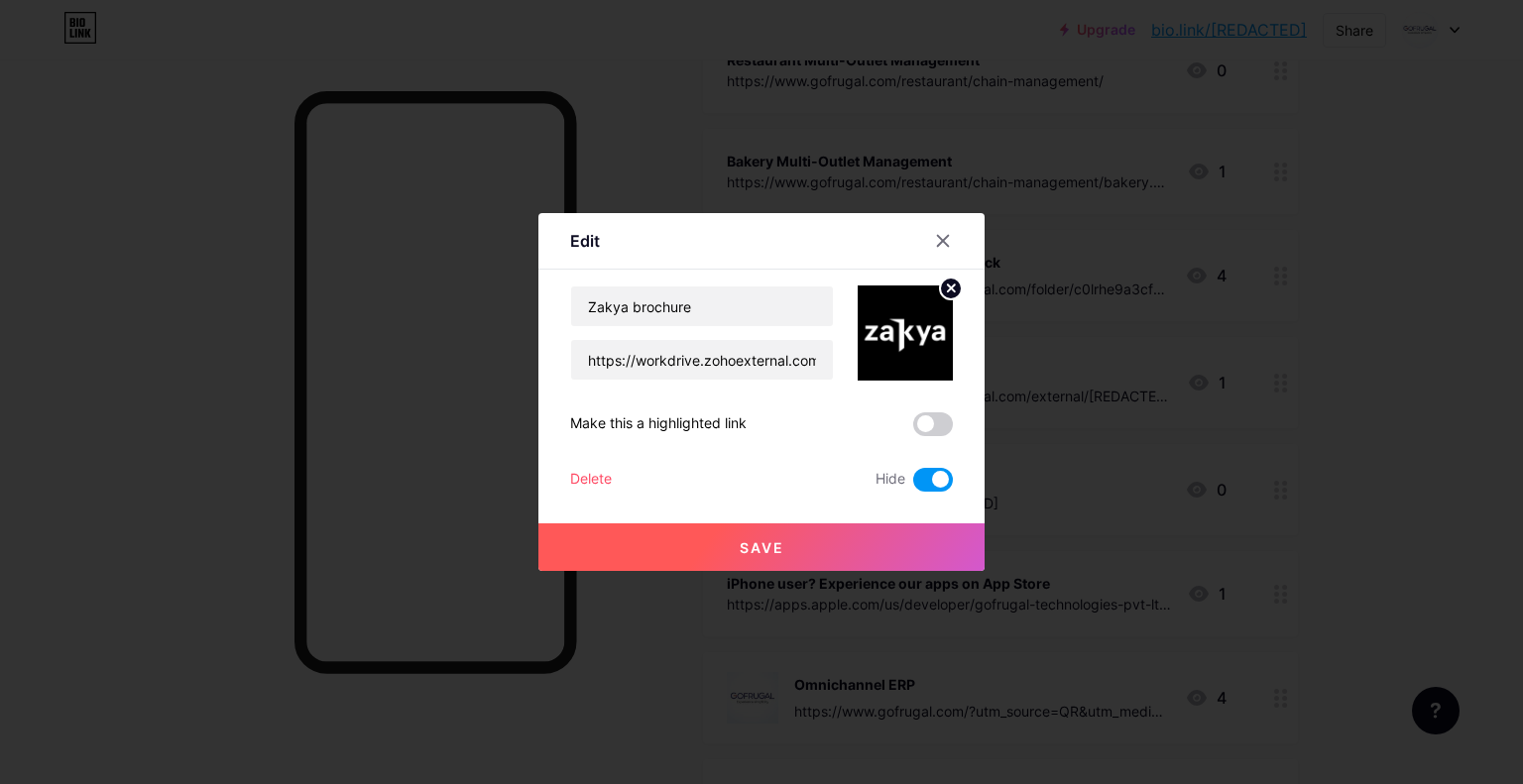 click at bounding box center [933, 480] 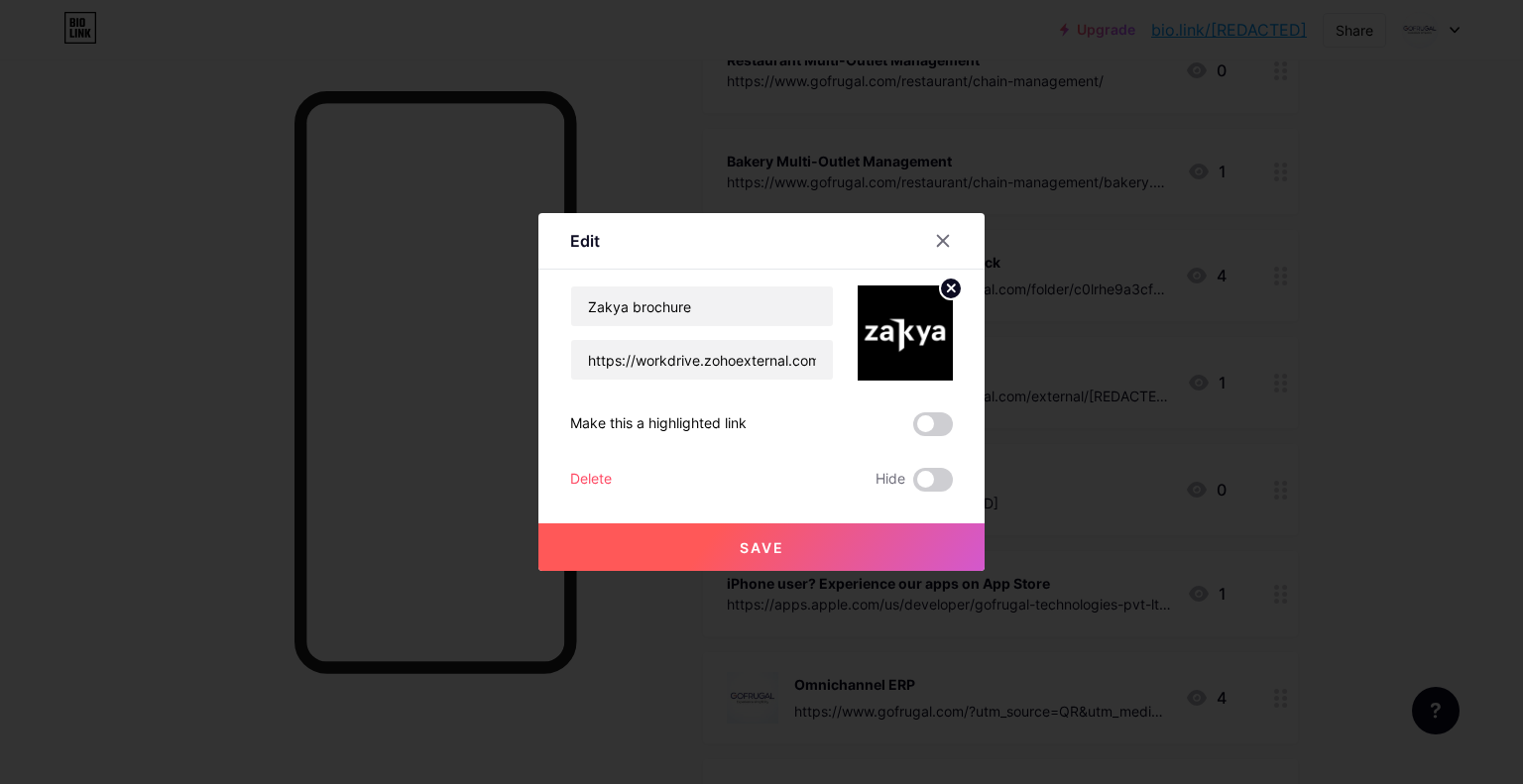 click on "Save" at bounding box center (762, 547) 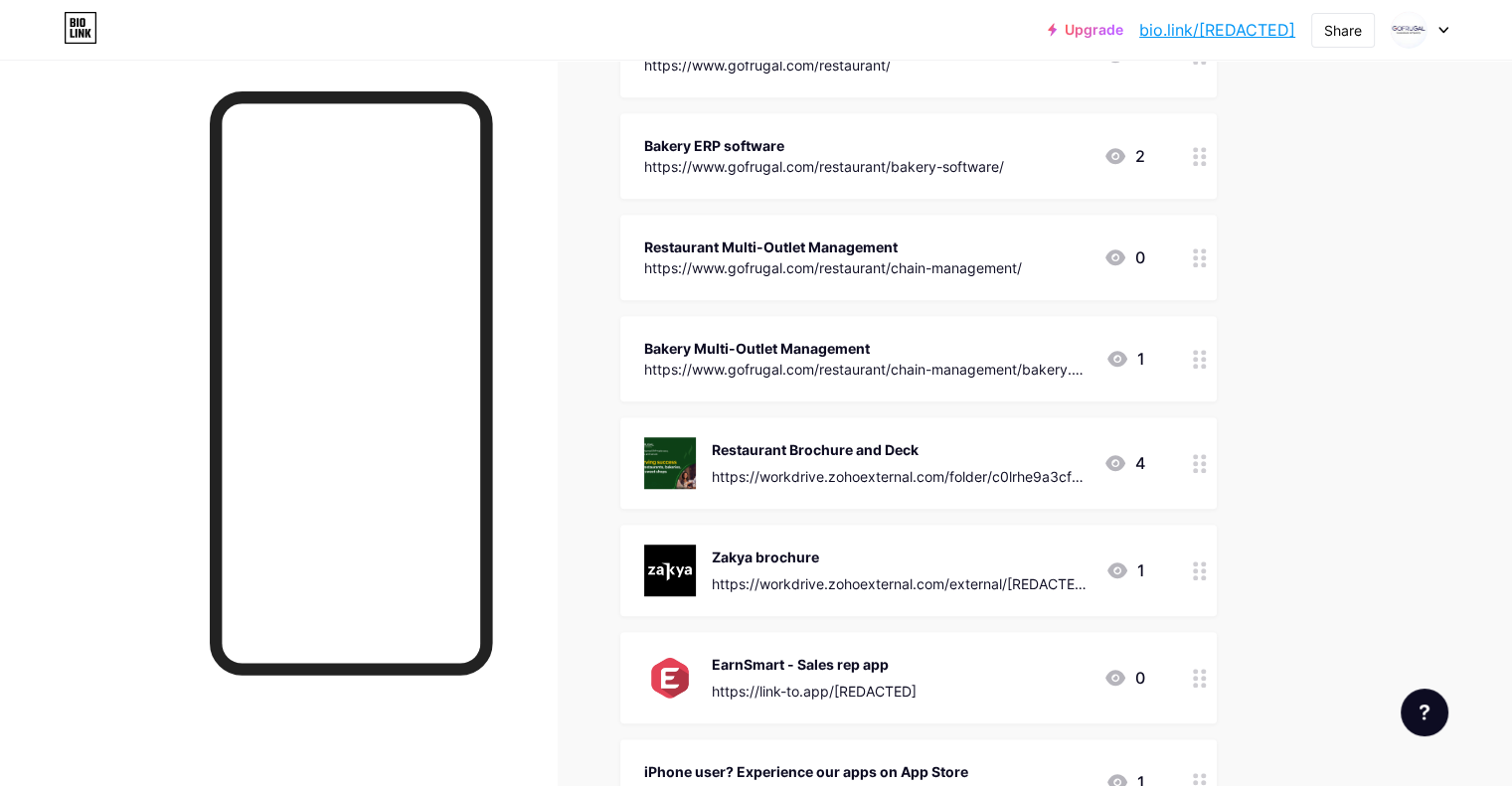 scroll, scrollTop: 1371, scrollLeft: 0, axis: vertical 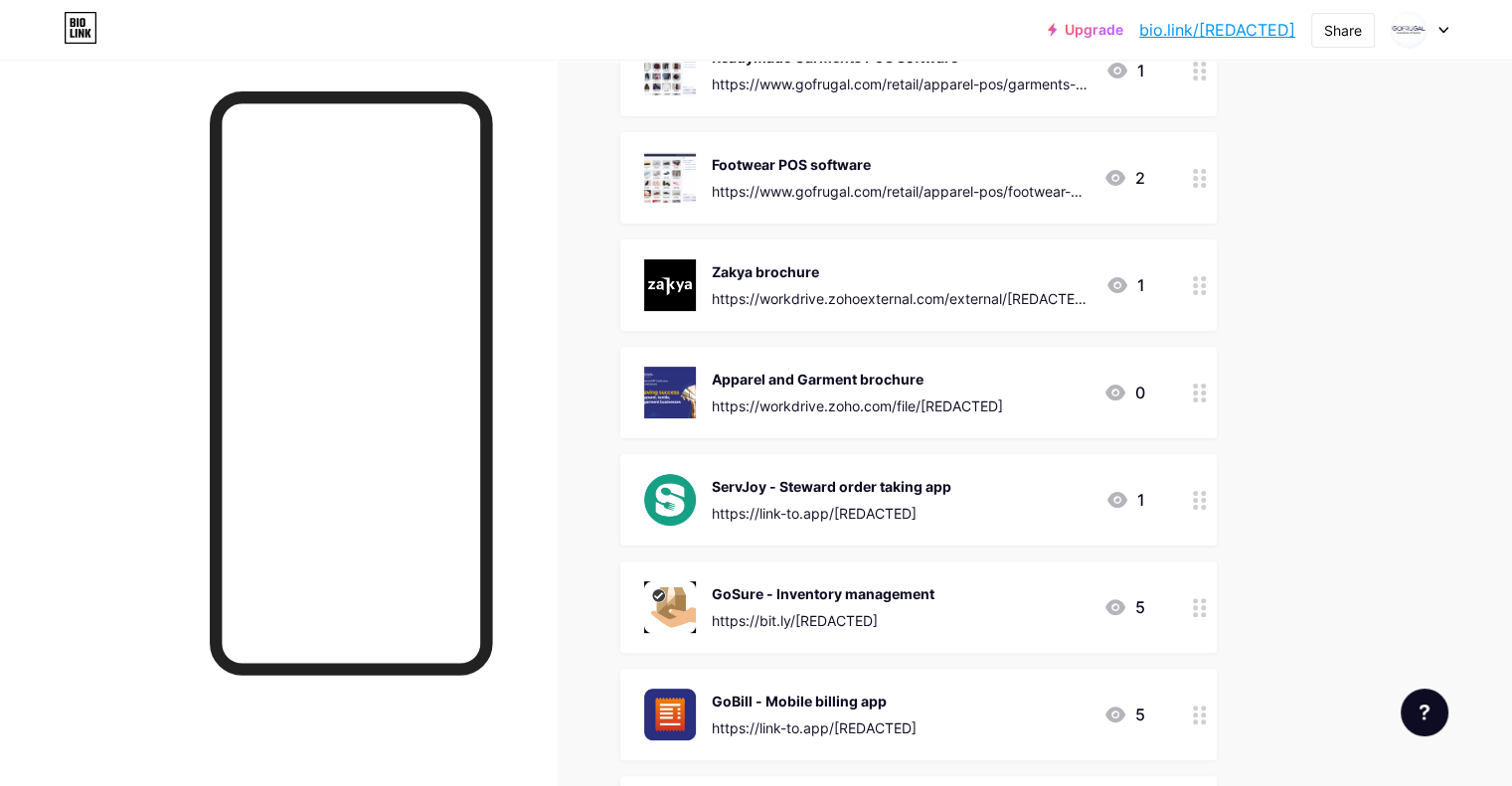click at bounding box center (1200, 393) 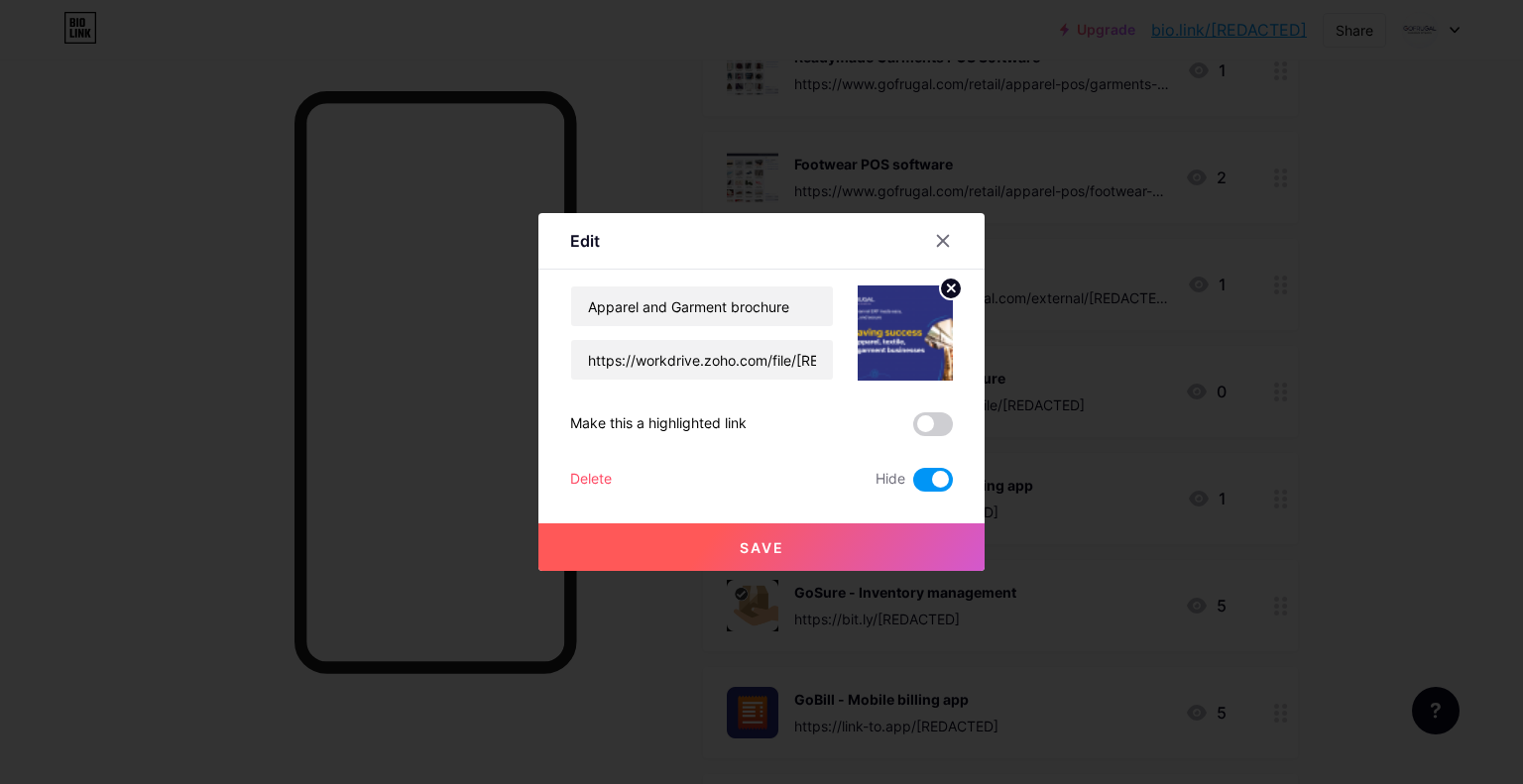 click at bounding box center (933, 480) 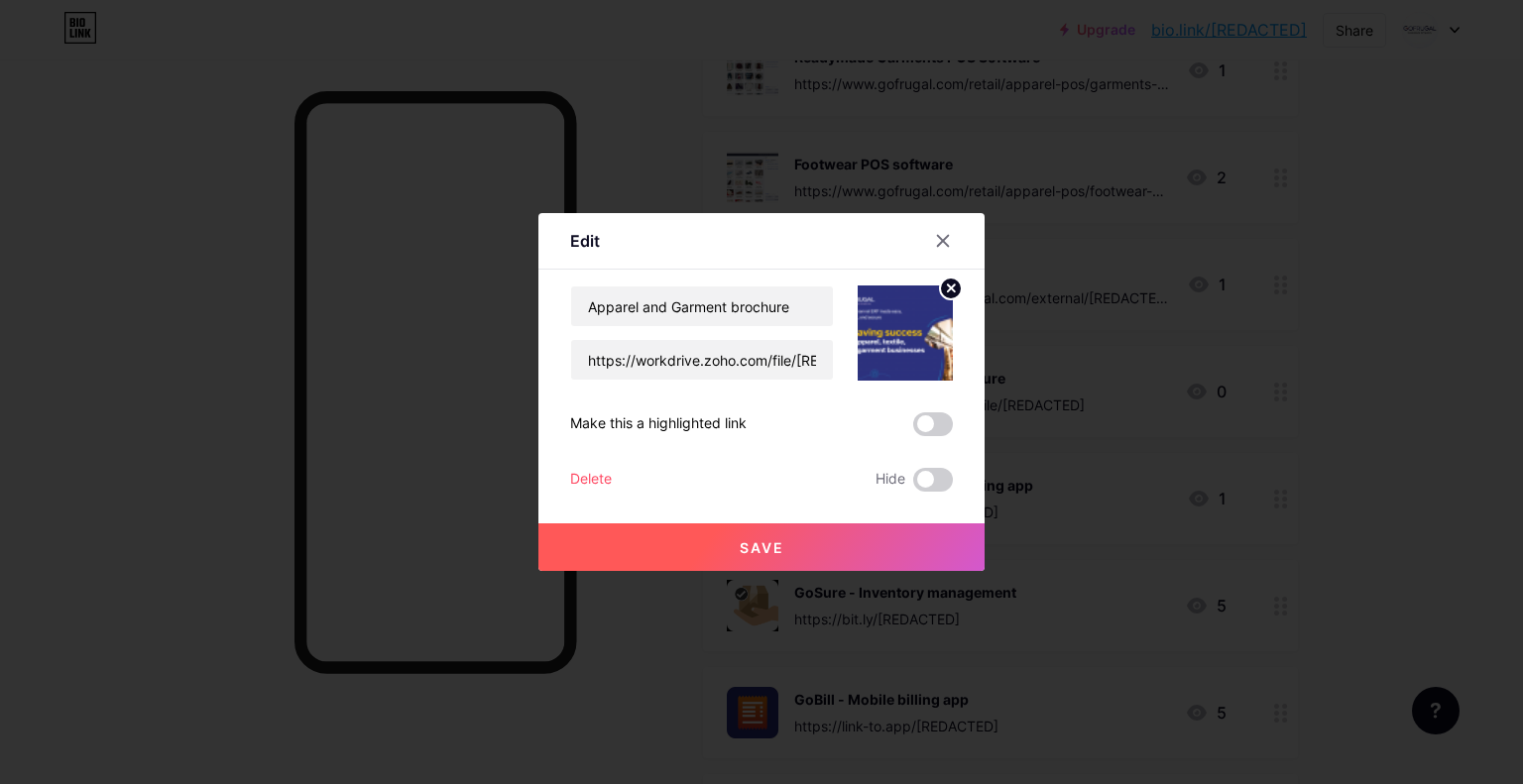 click on "Save" at bounding box center (762, 547) 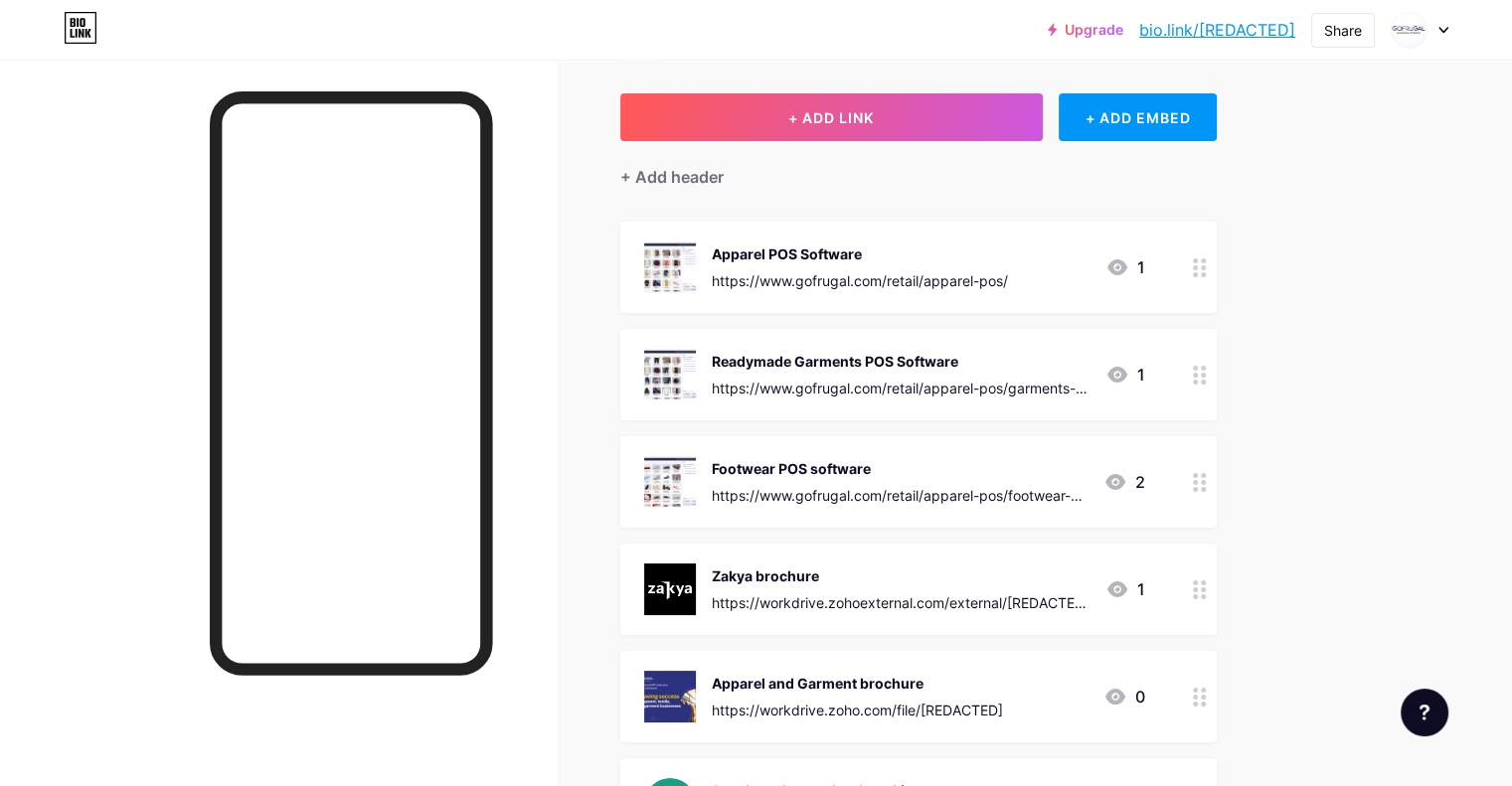 scroll, scrollTop: 91, scrollLeft: 0, axis: vertical 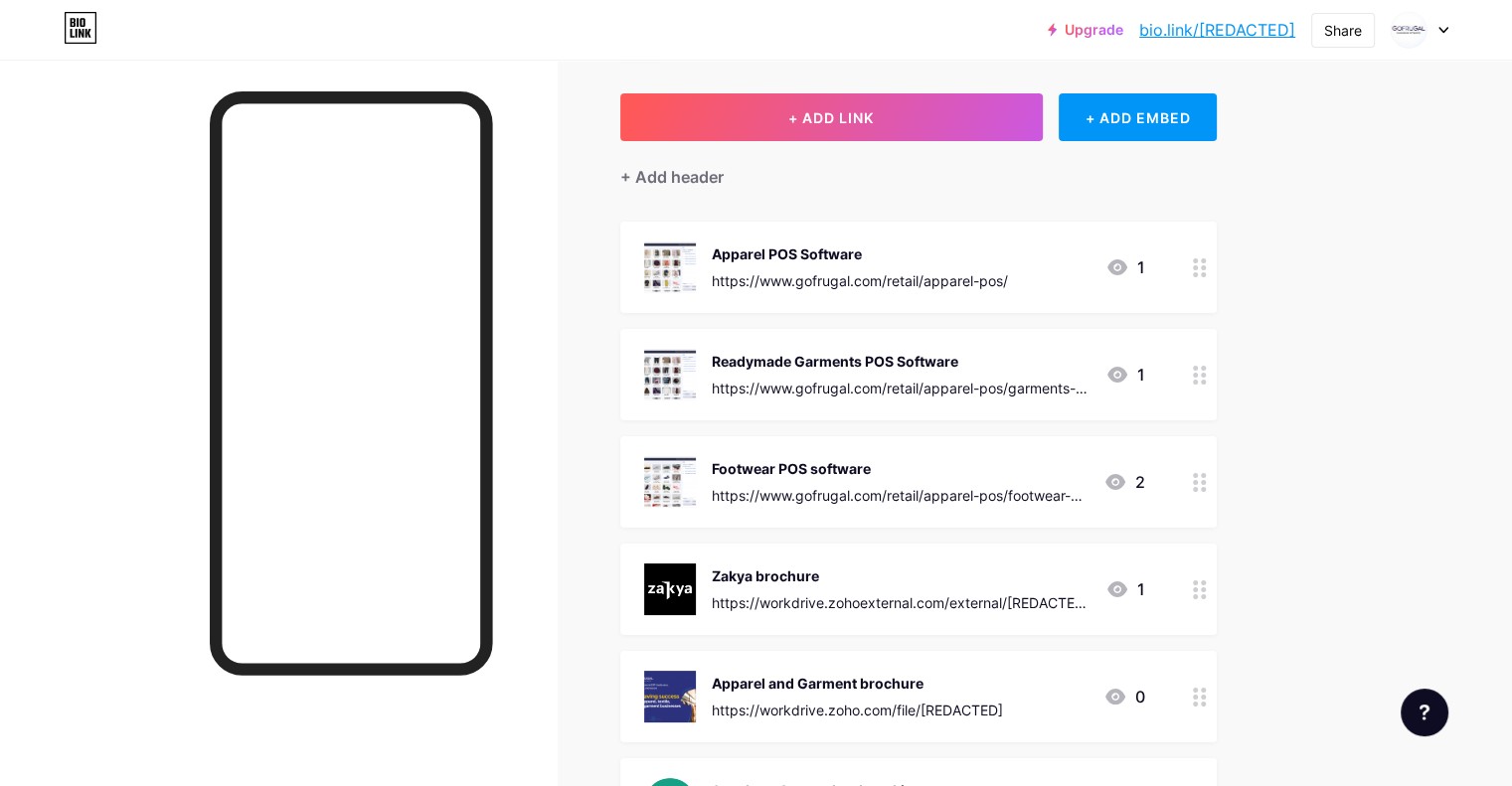 click 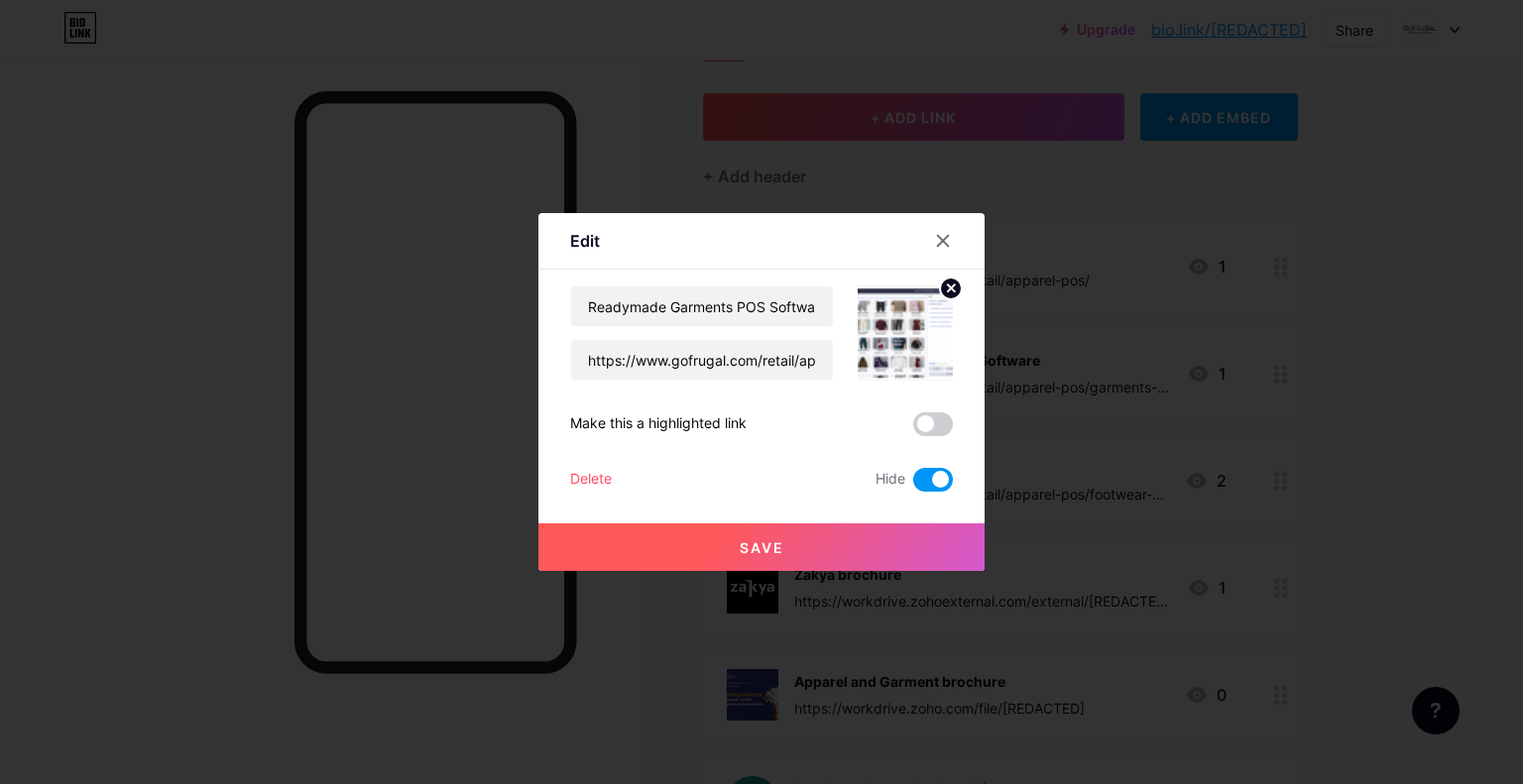 click at bounding box center [933, 480] 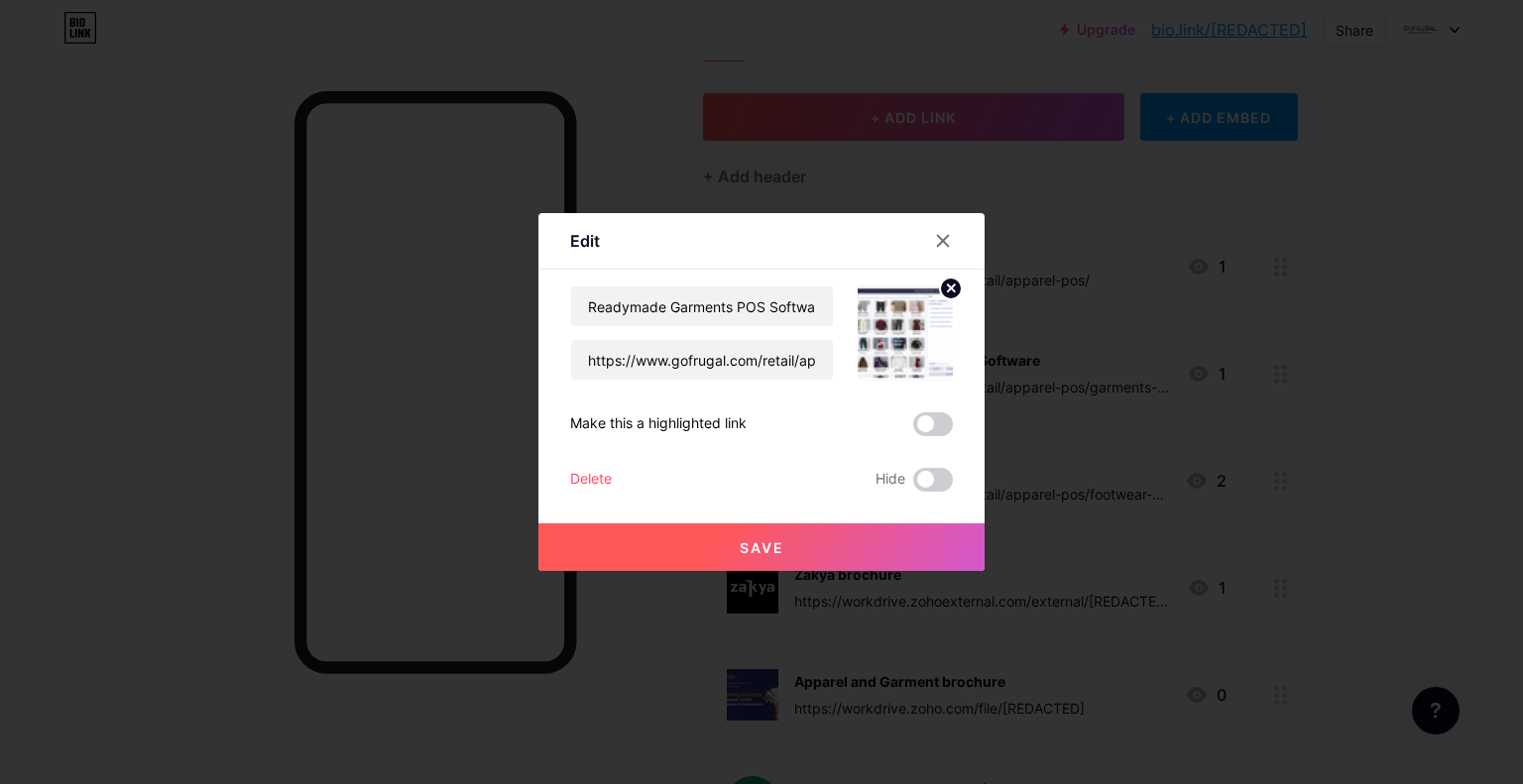 click on "Save" at bounding box center [762, 547] 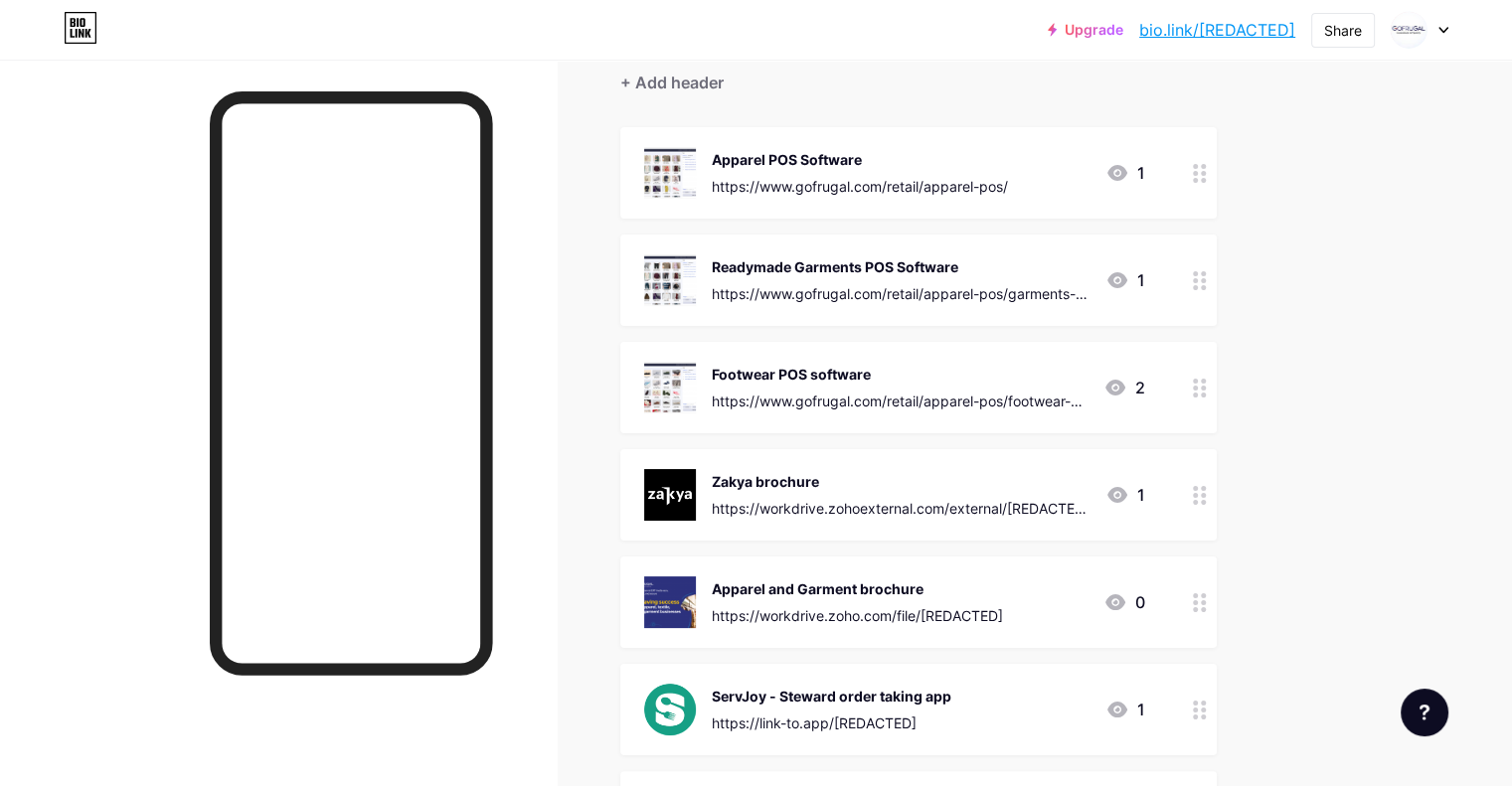 scroll, scrollTop: 229, scrollLeft: 0, axis: vertical 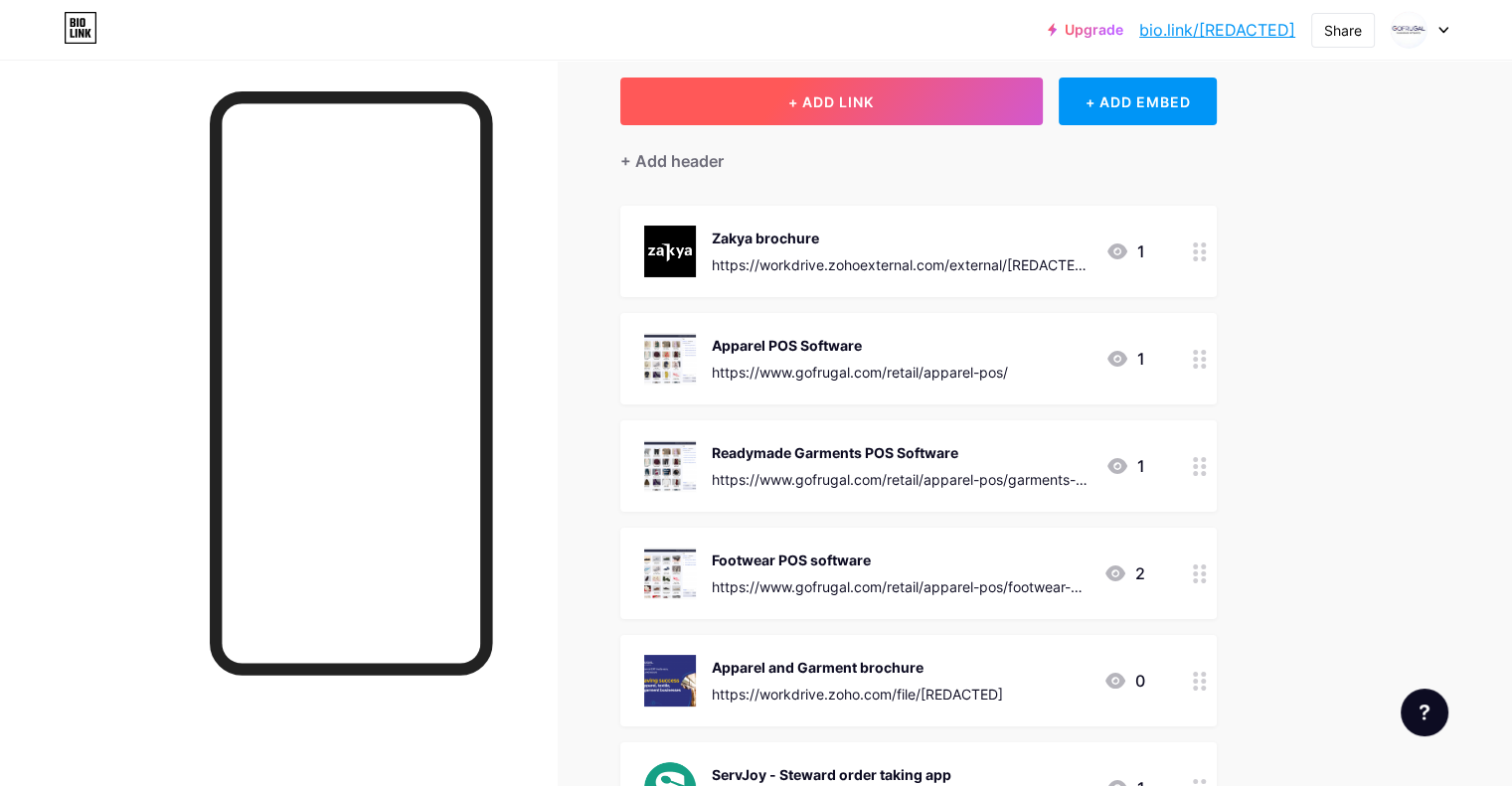 click on "+ ADD LINK" at bounding box center [831, 101] 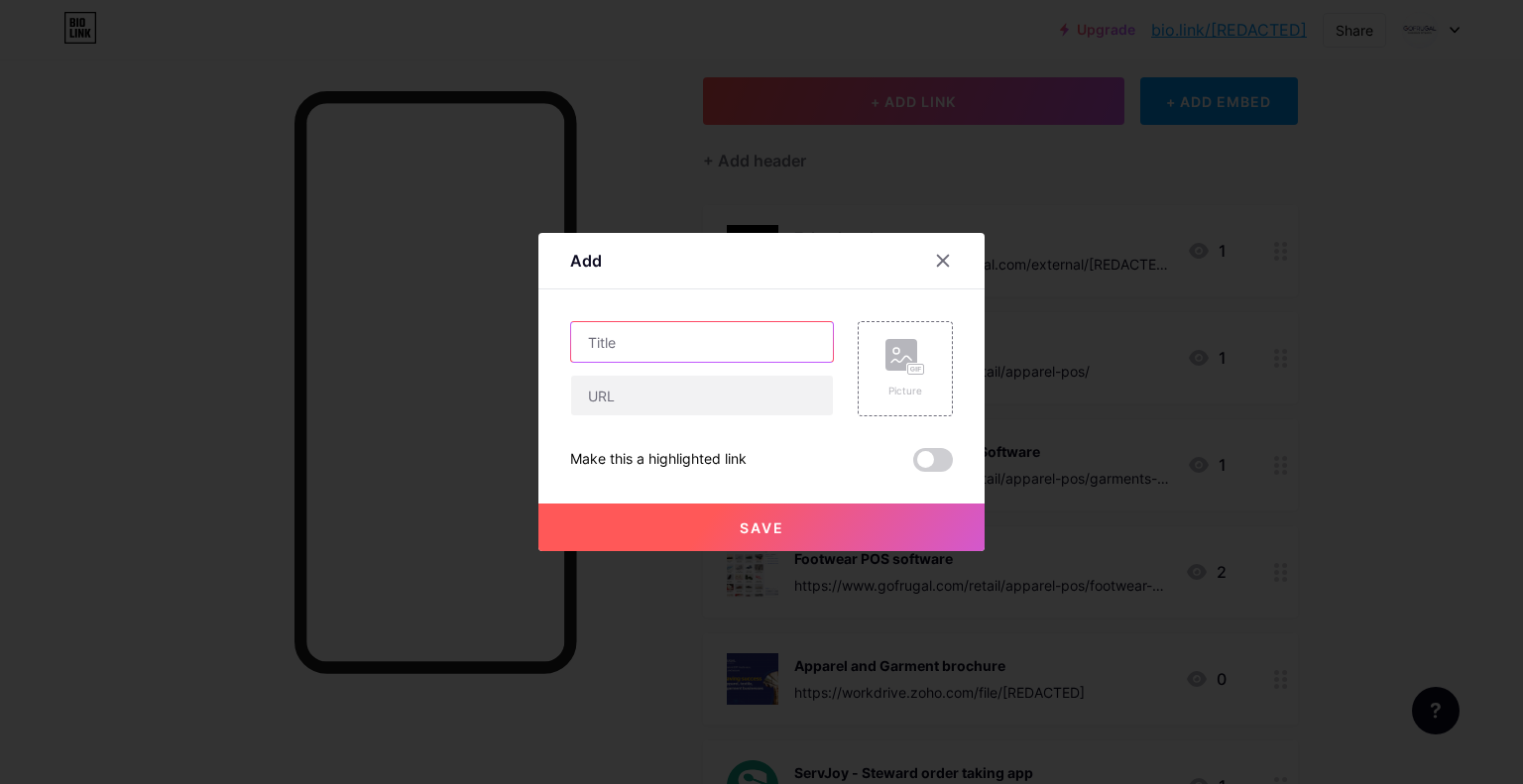 click at bounding box center (702, 342) 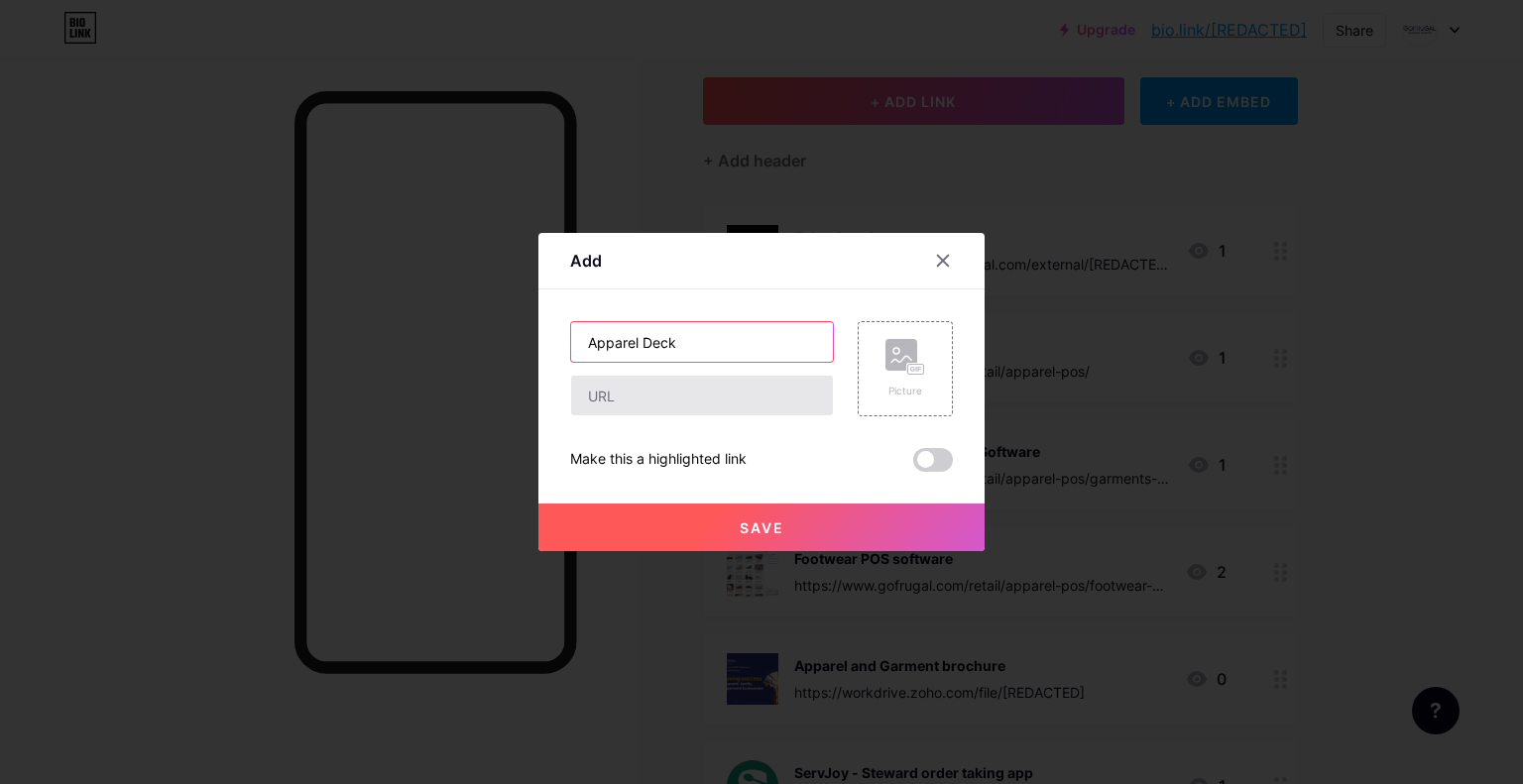 type on "Apparel Deck" 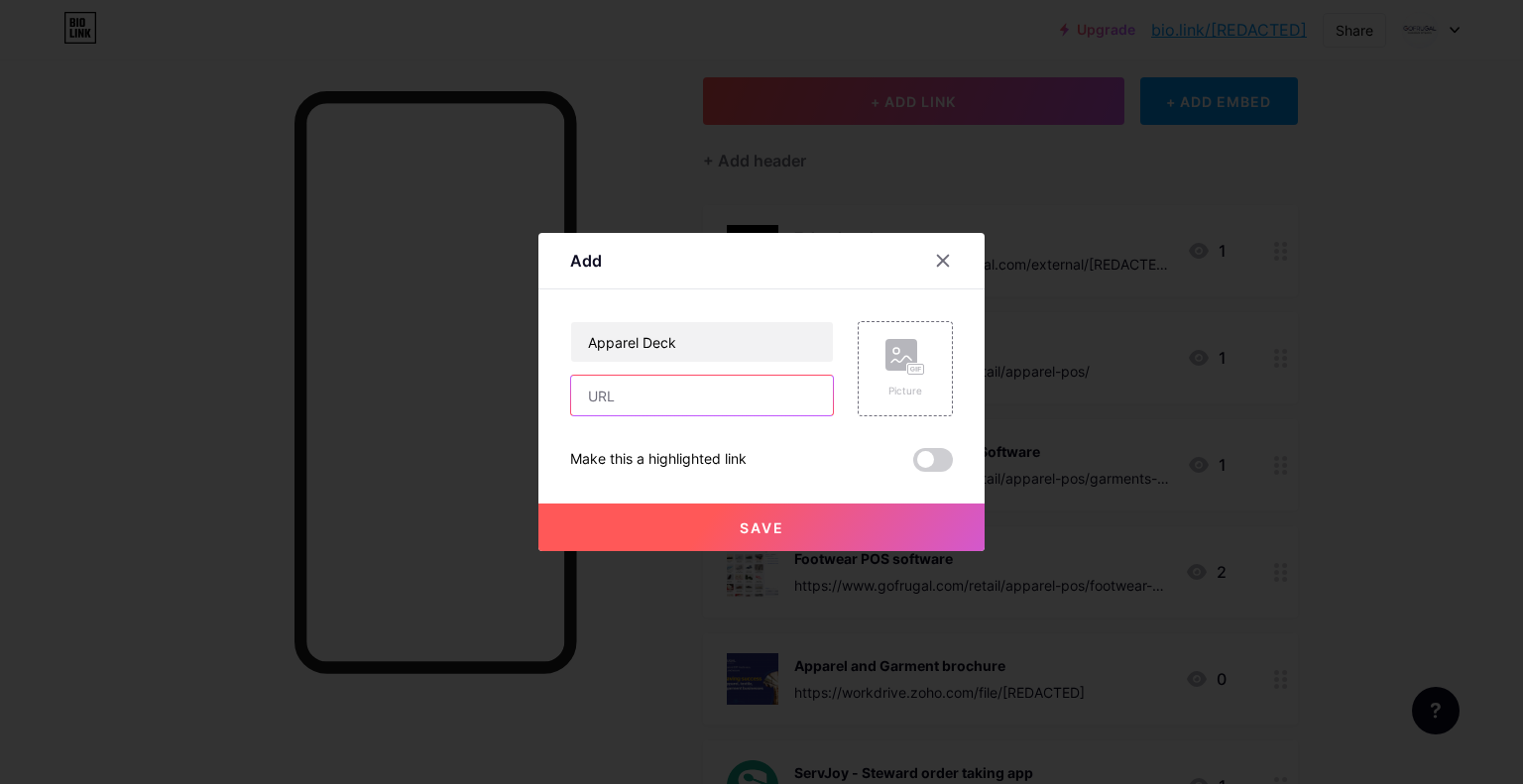 click at bounding box center [702, 395] 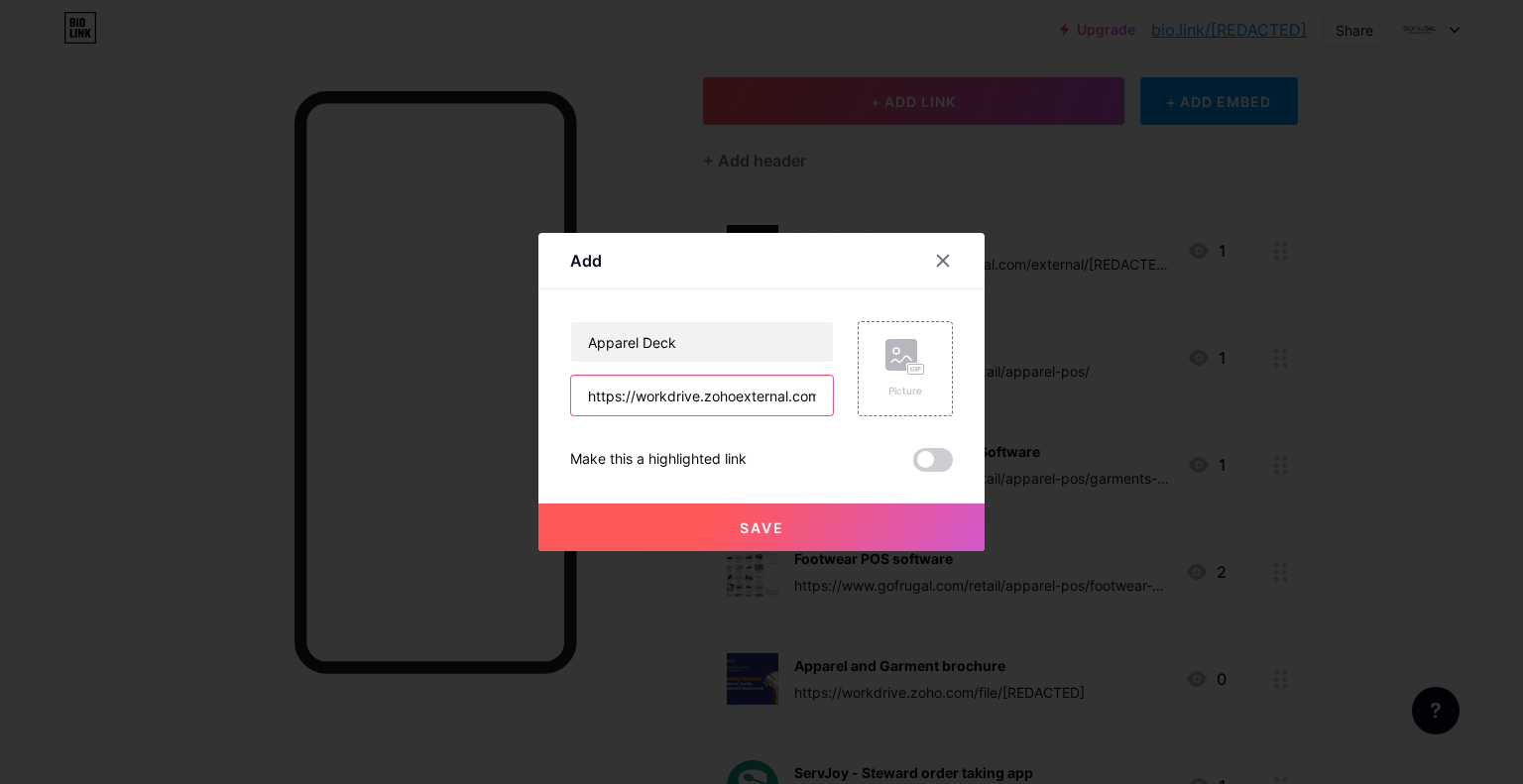 scroll, scrollTop: 0, scrollLeft: 649, axis: horizontal 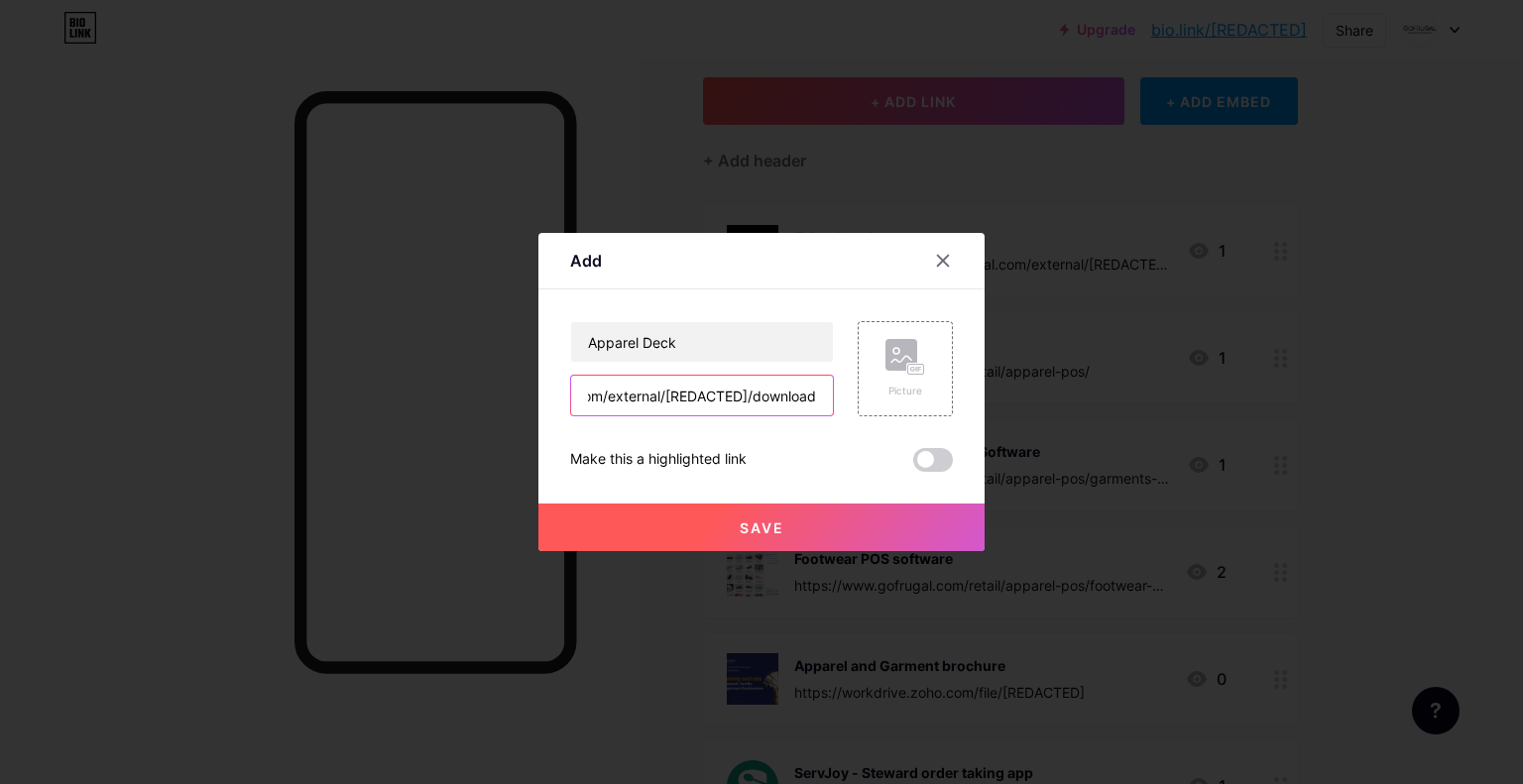 type on "https://workdrive.zohoexternal.com/external/[REDACTED]/download" 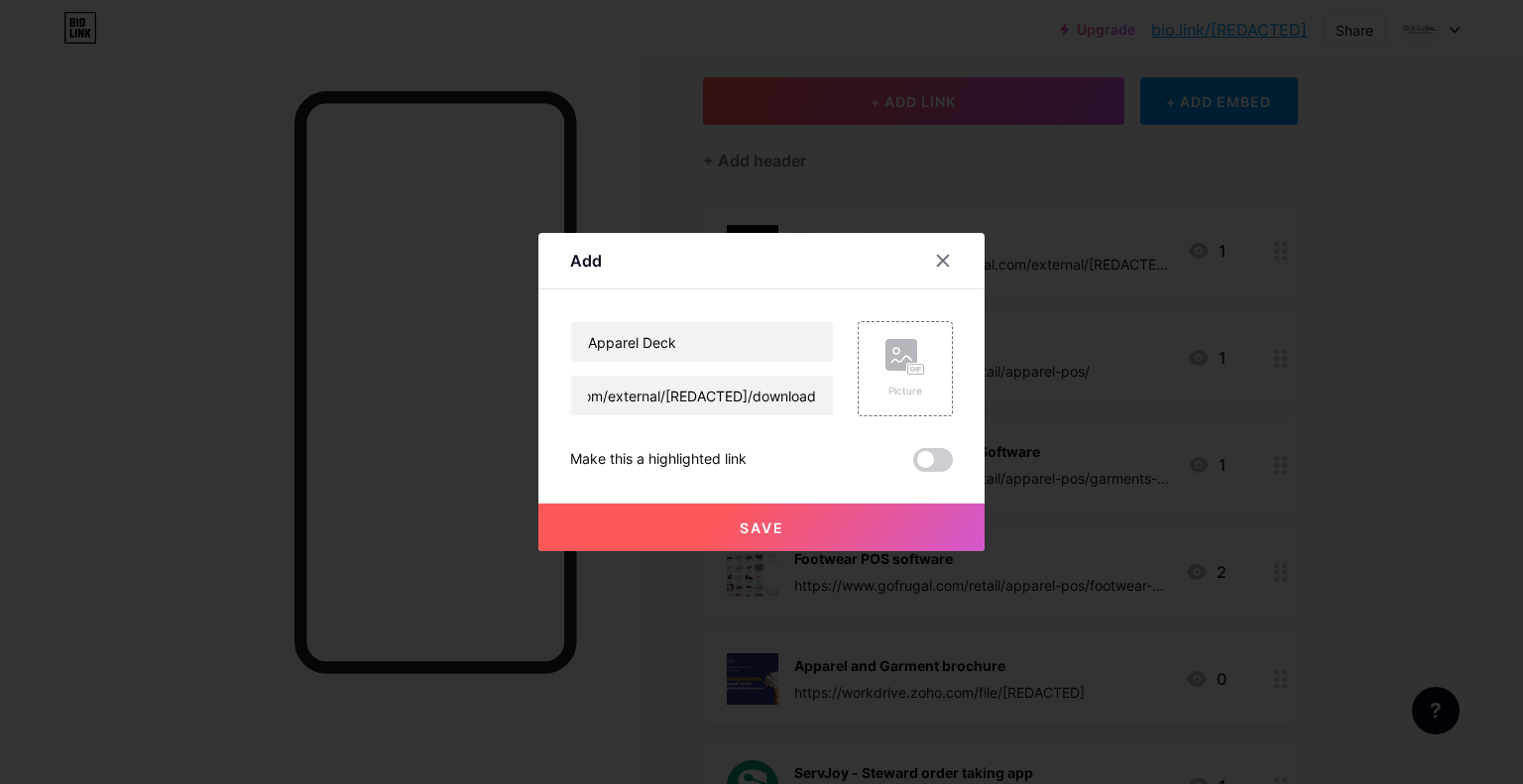 click on "Save" at bounding box center [762, 527] 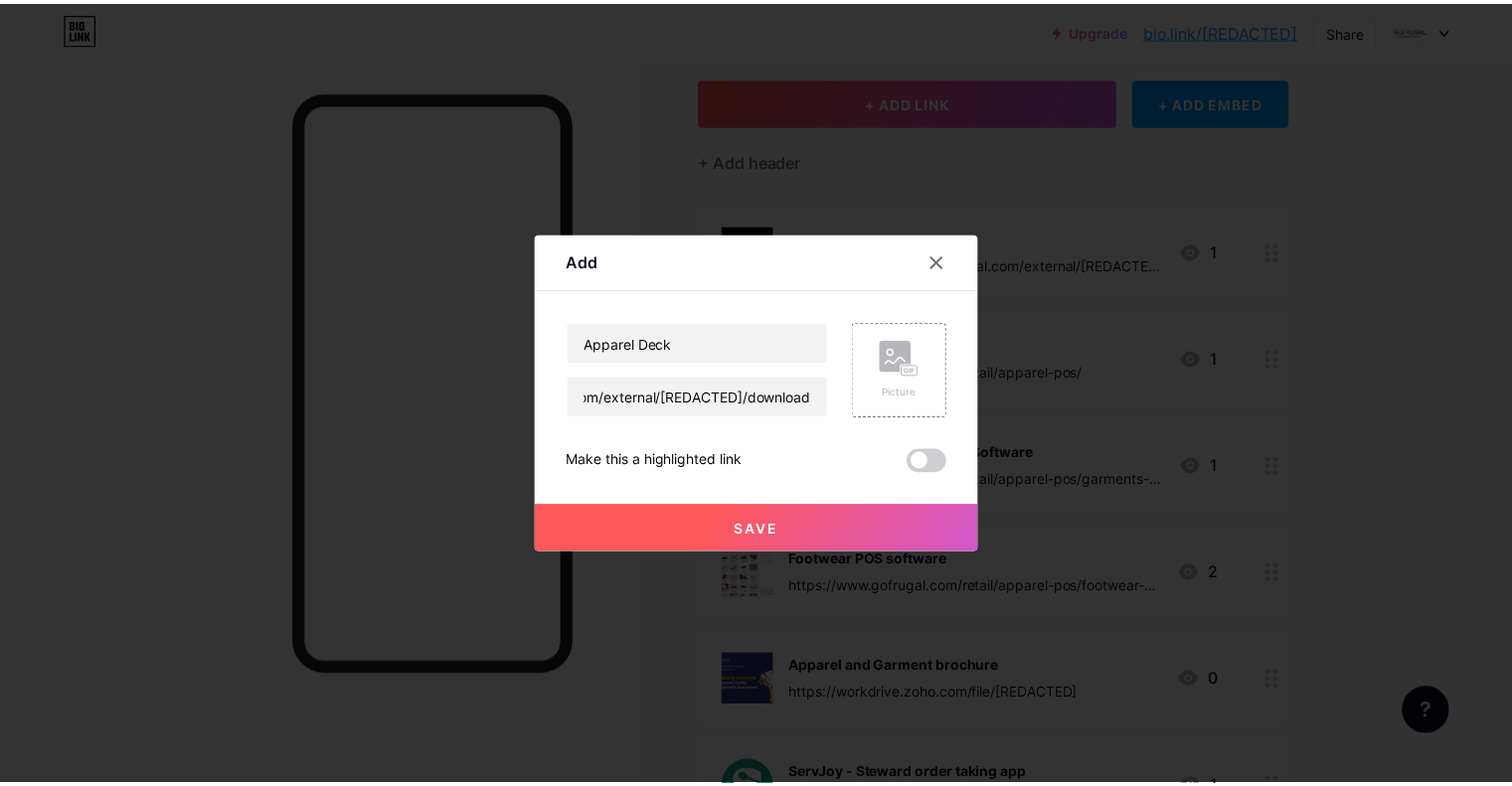 scroll, scrollTop: 0, scrollLeft: 0, axis: both 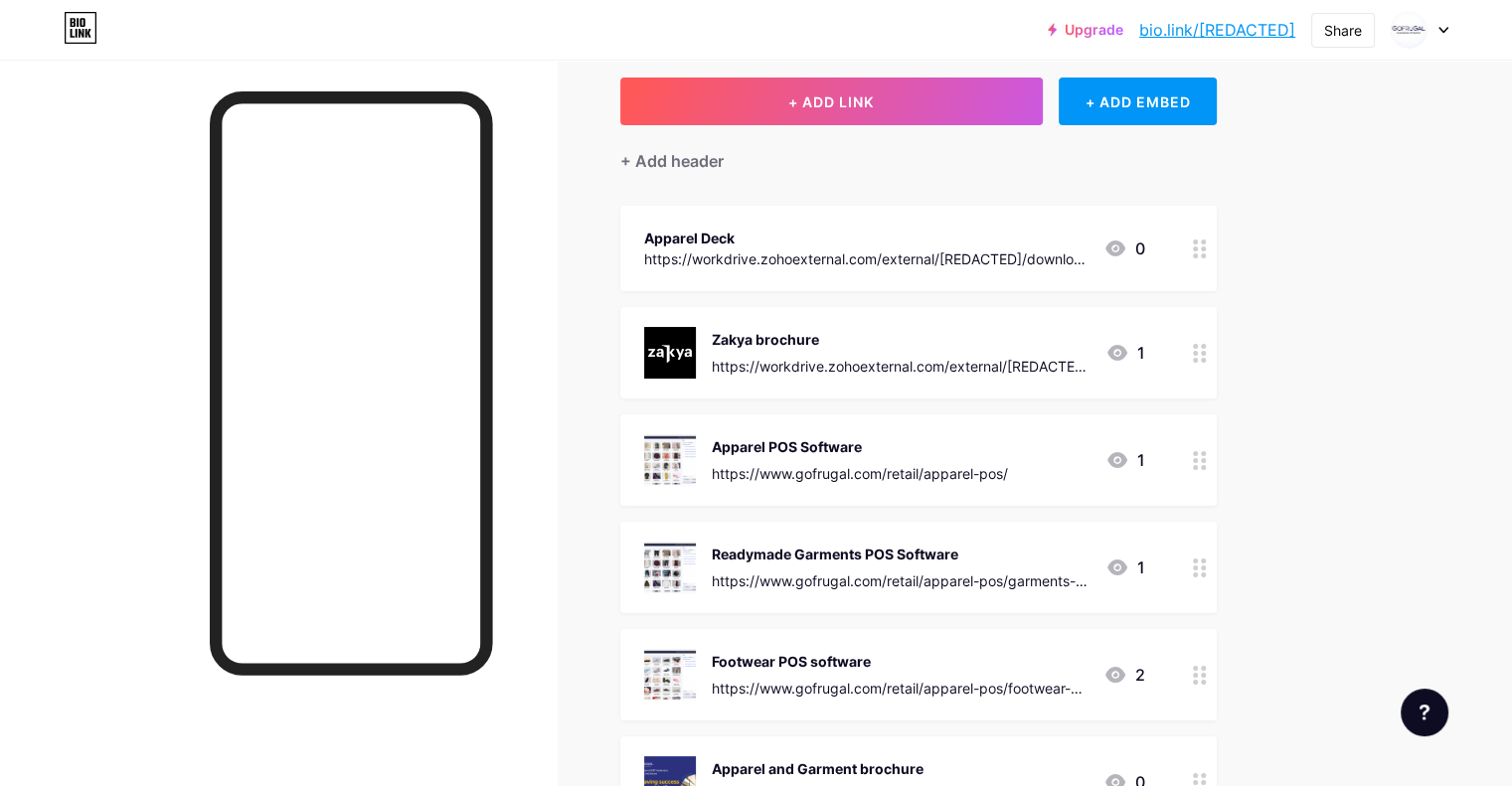 drag, startPoint x: 960, startPoint y: 245, endPoint x: 1023, endPoint y: 446, distance: 210.64188 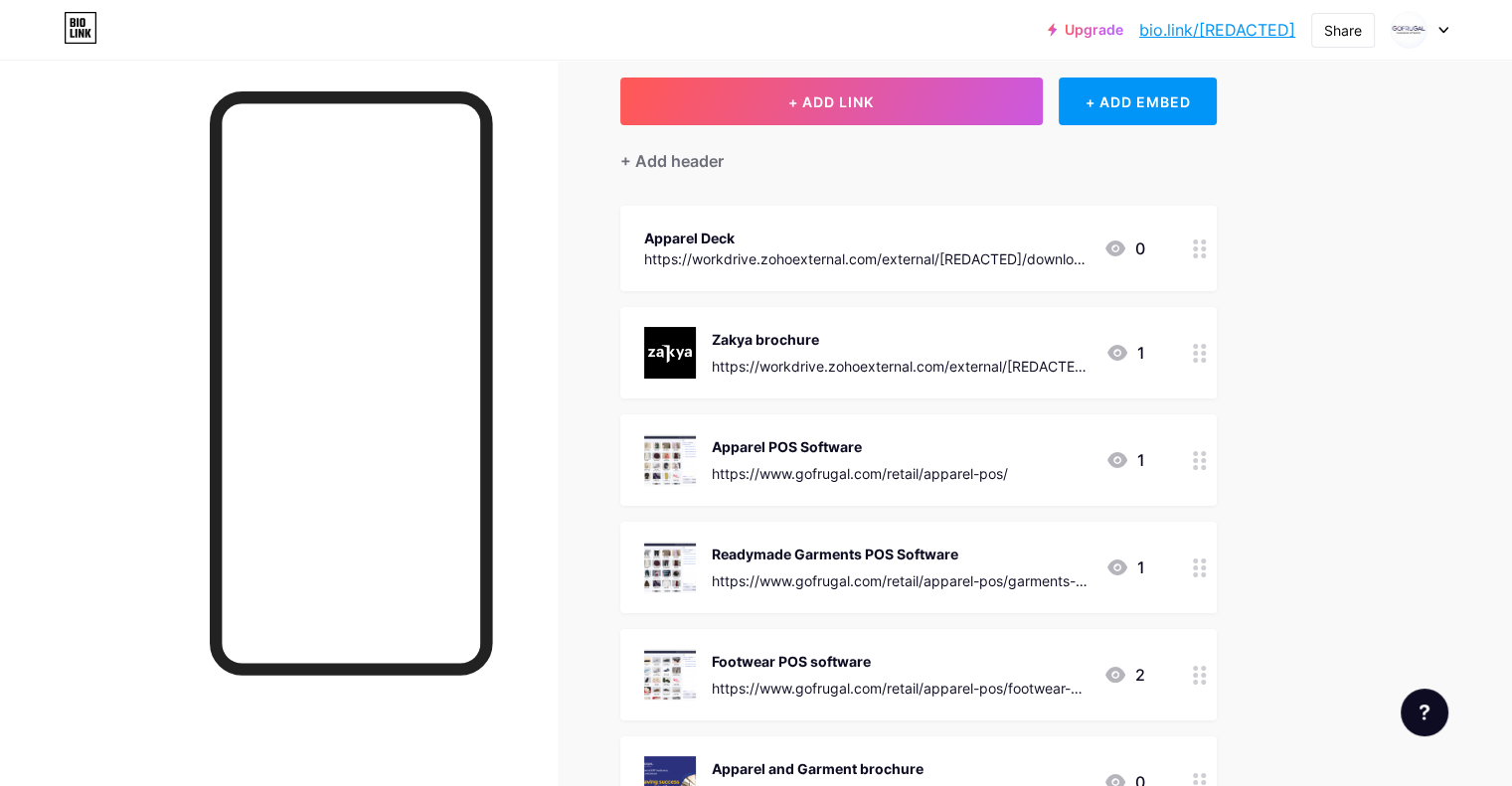click on "Apparel Deck
https://workdrive.zohoexternal.com/external/[REDACTED]/download
0
Zakya brochure
https://workdrive.zohoexternal.com/external/[REDACTED]/download
1
Apparel POS Software
https://www.gofrugal.com/retail/apparel-pos/
1
Readymade Garments POS Software
https://www.gofrugal.com/retail/apparel-pos/garments-software.html
1
Footwear POS software
2" at bounding box center (919, 1354) 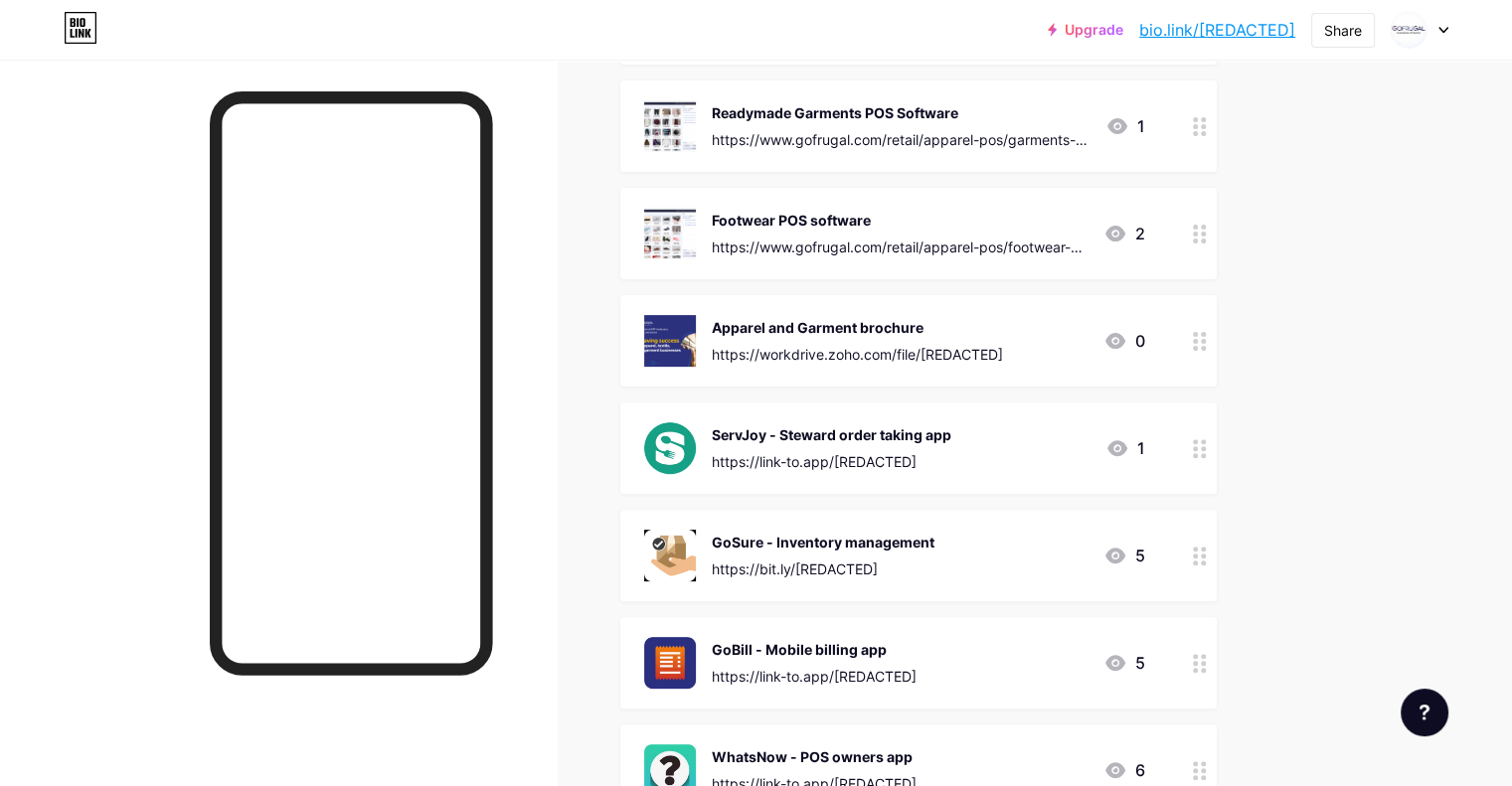 scroll, scrollTop: 0, scrollLeft: 0, axis: both 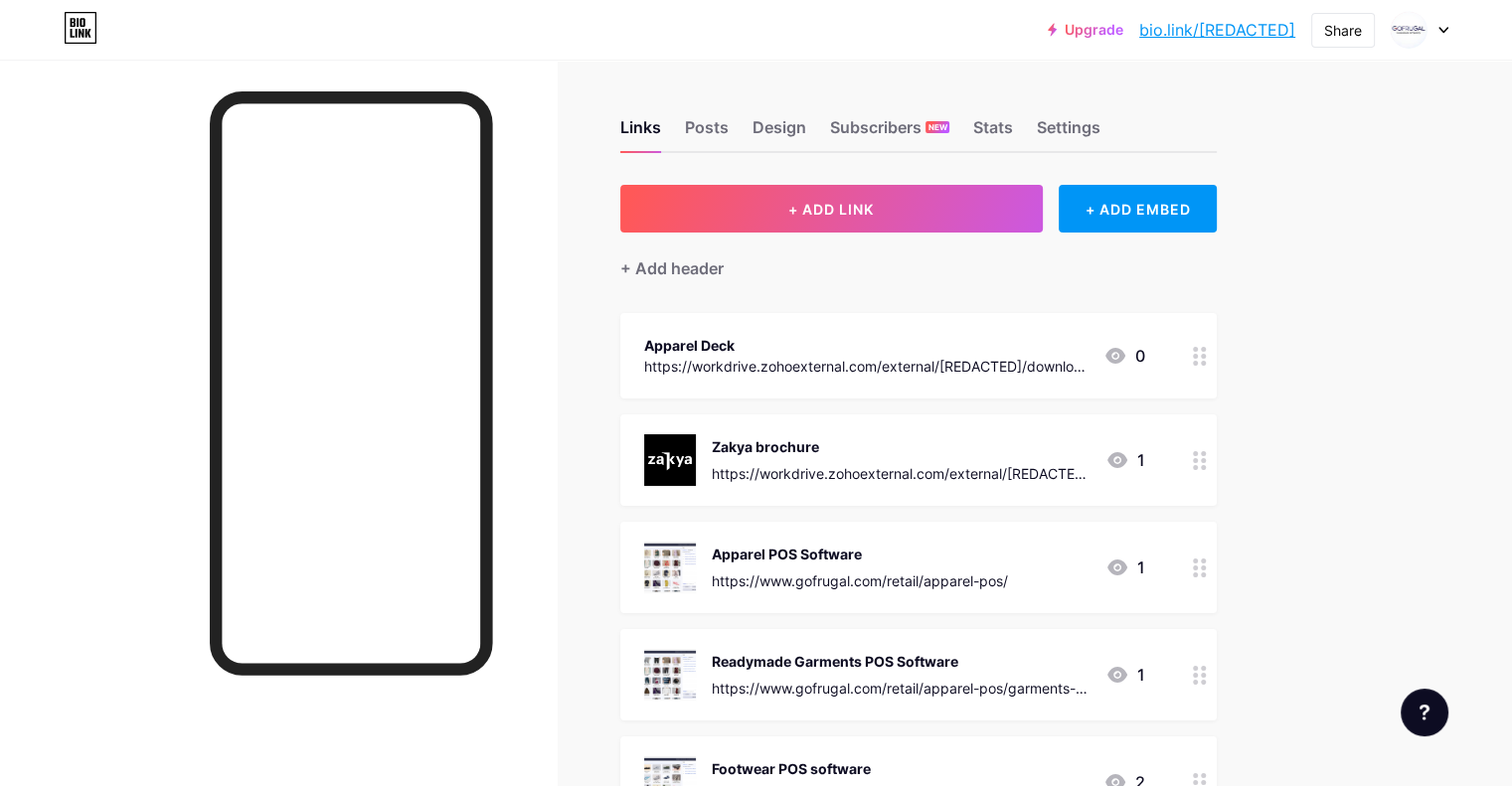 click on "Links
Posts
Design
Subscribers
NEW
Stats
Settings       + ADD LINK     + ADD EMBED
+ Add header
Apparel Deck
https://workdrive.zohoexternal.com/external/[REDACTED]/download
0
Zakya brochure
https://workdrive.zohoexternal.com/external/[REDACTED]/download
1
Apparel POS Software
https://www.gofrugal.com/retail/apparel-pos/
1
Readymade Garments POS Software
https://www.gofrugal.com/retail/apparel-pos/garments-software.html
1
Footwear POS software
2" at bounding box center [650, 1451] 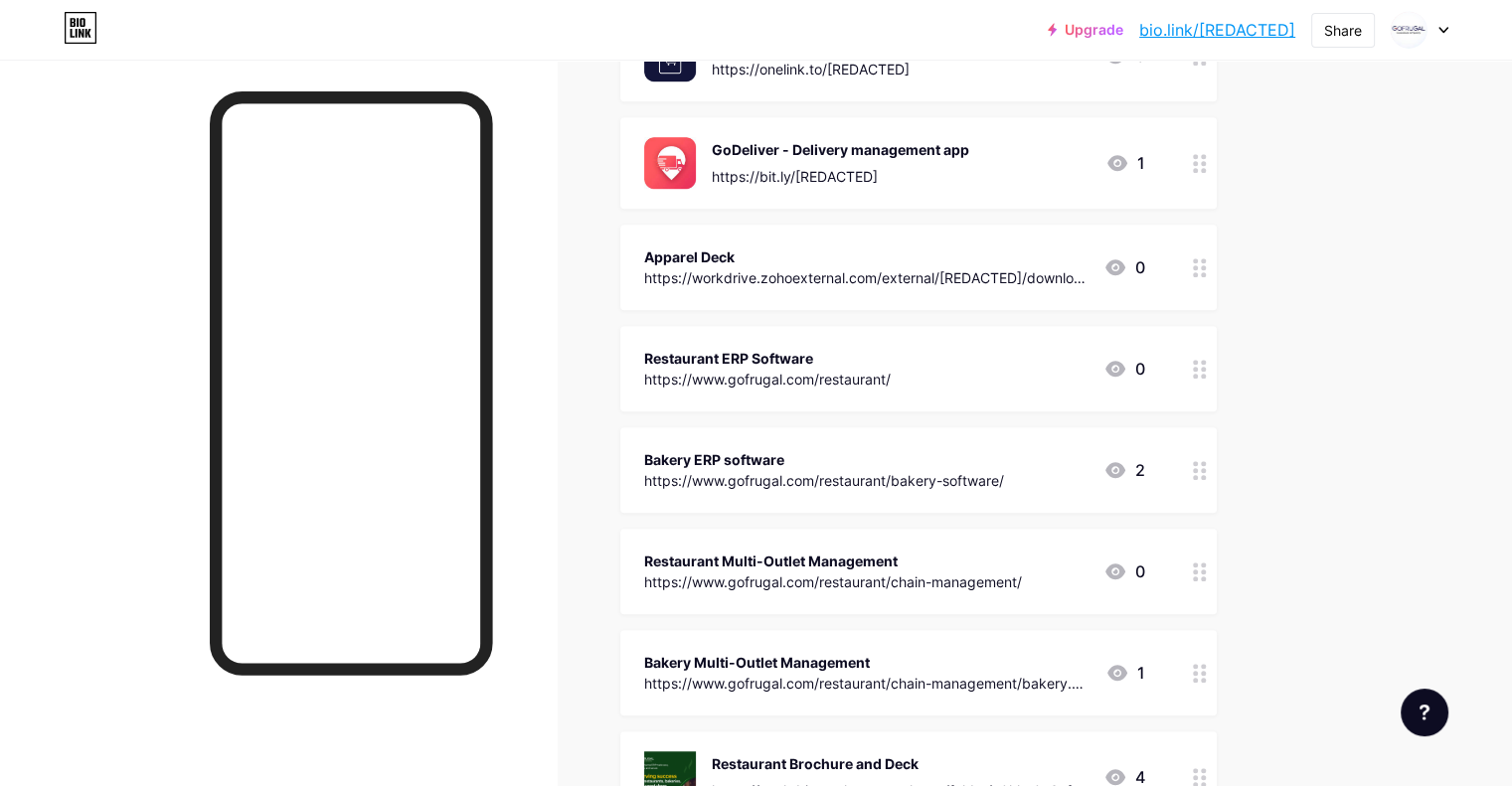 scroll, scrollTop: 1273, scrollLeft: 0, axis: vertical 